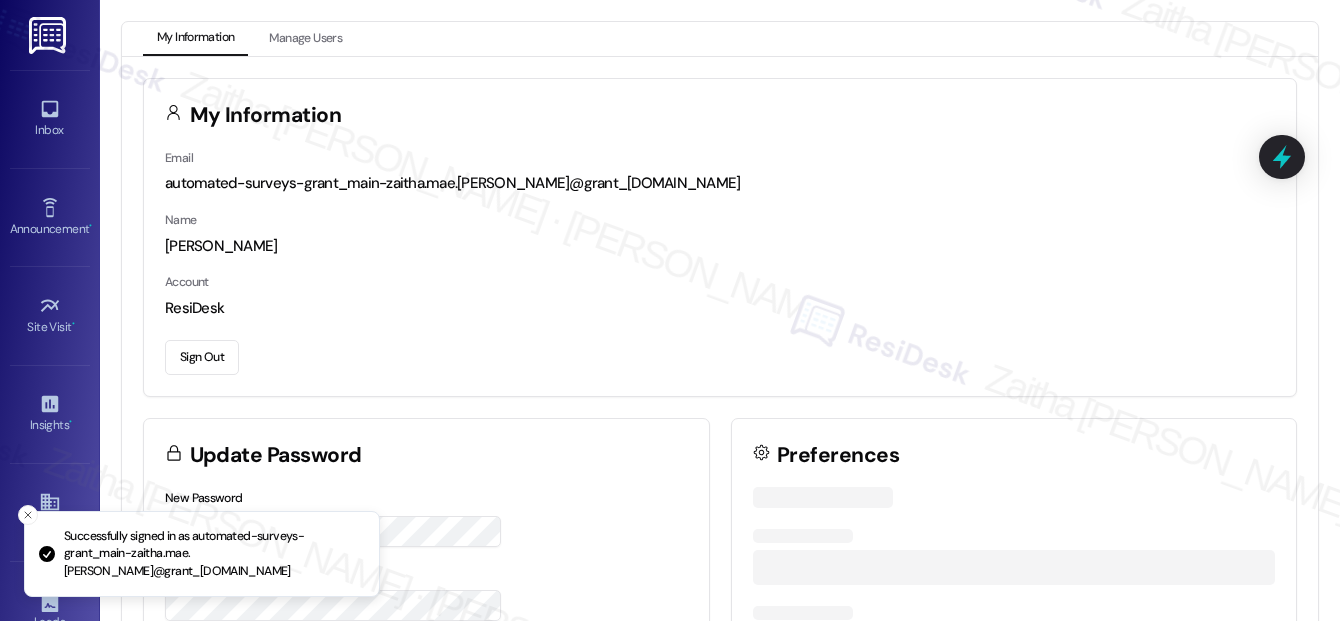 scroll, scrollTop: 0, scrollLeft: 0, axis: both 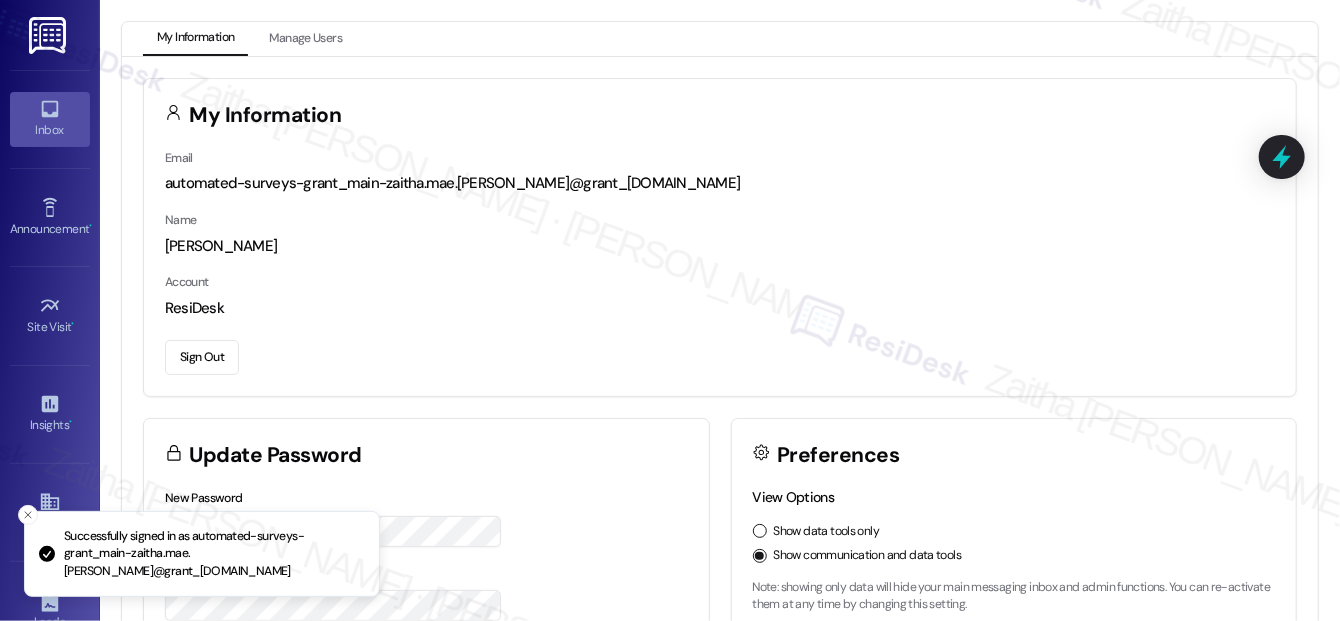 click on "Inbox" at bounding box center (50, 119) 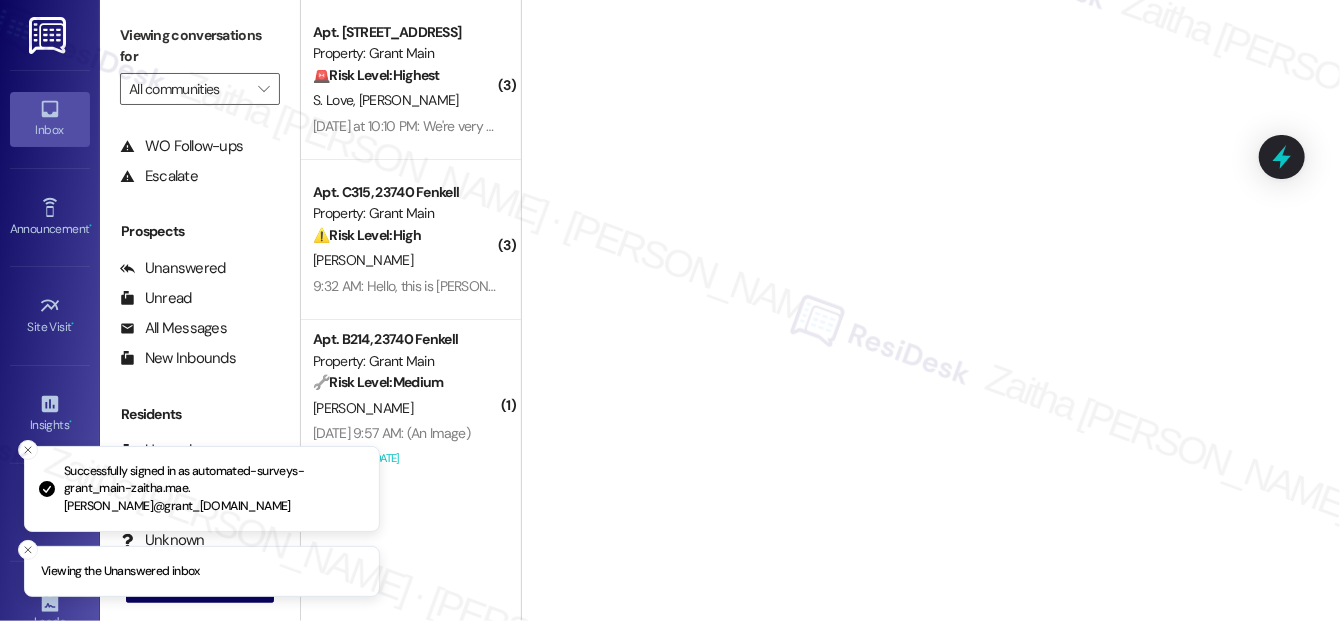 scroll, scrollTop: 272, scrollLeft: 0, axis: vertical 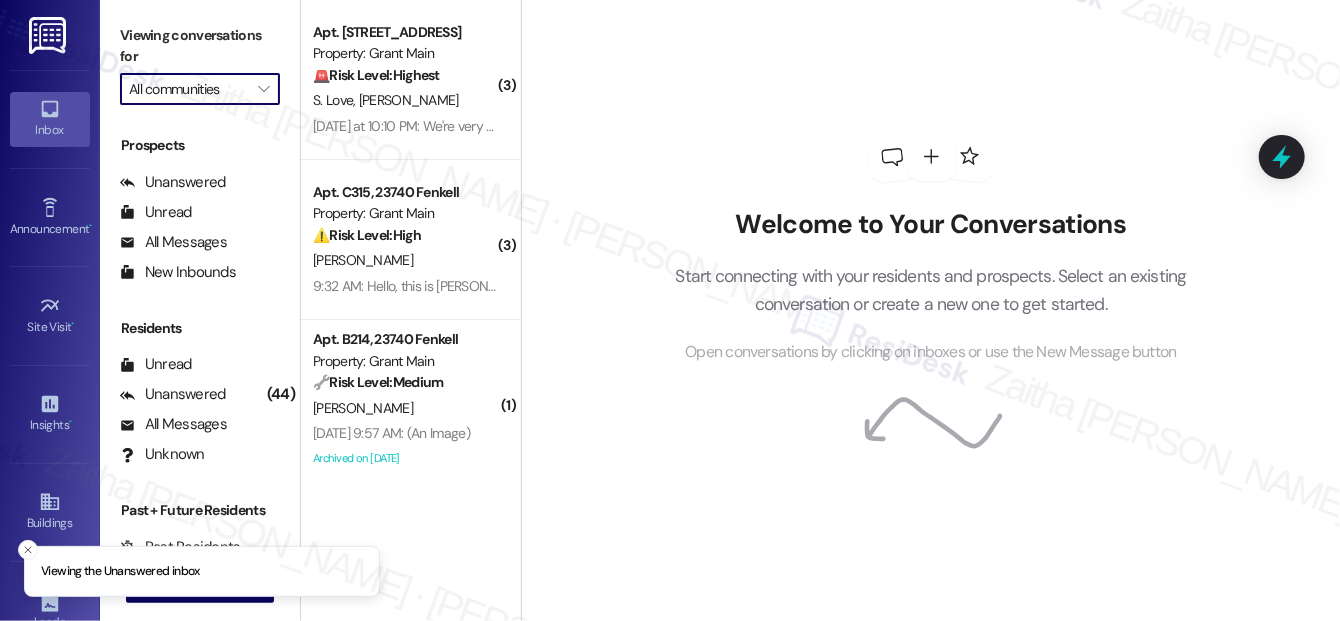 click on "All communities" at bounding box center (188, 89) 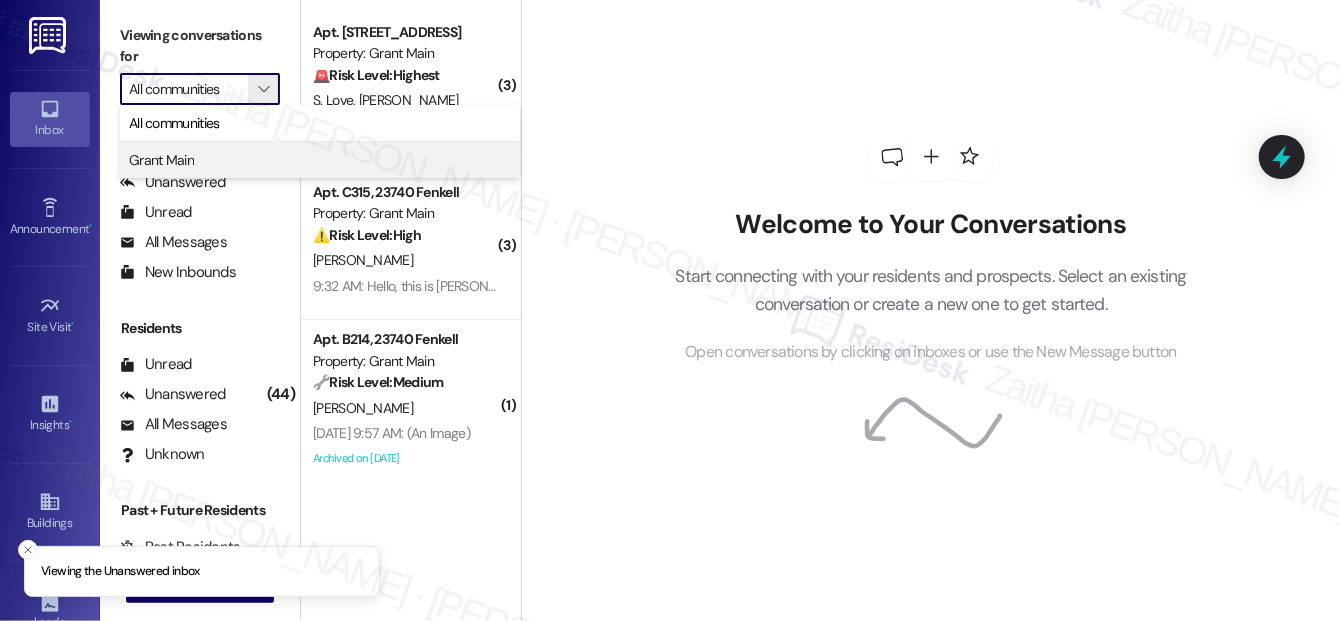 click on "Grant Main" at bounding box center (320, 160) 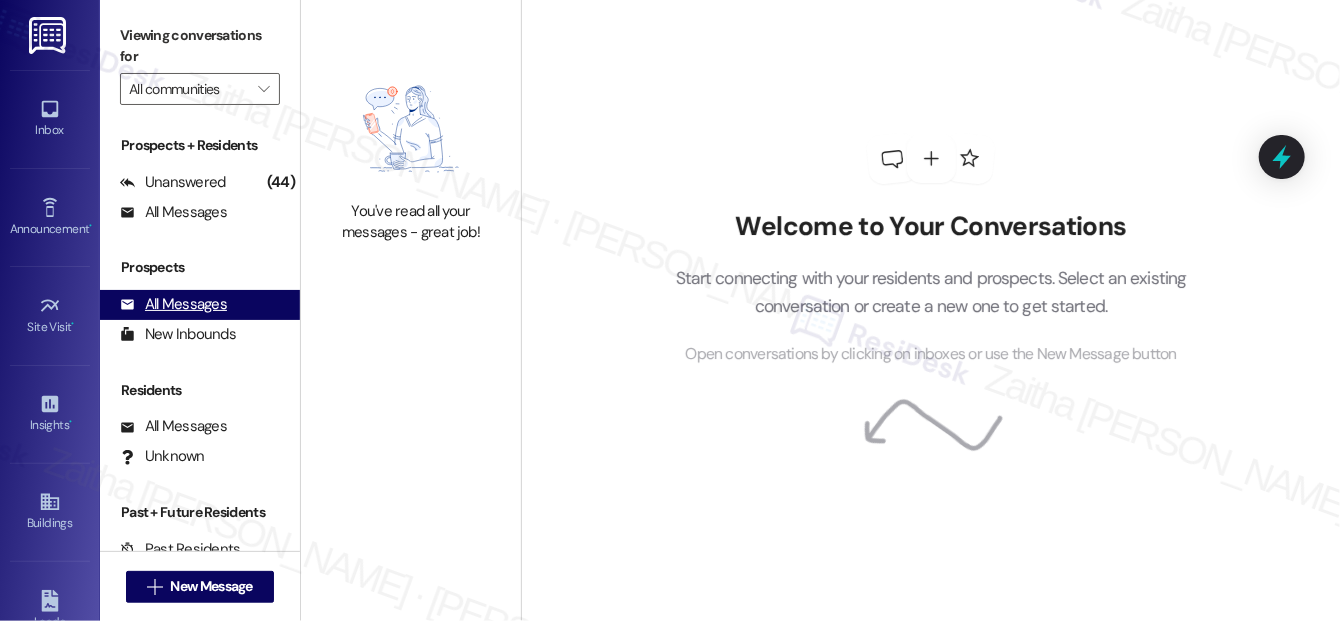 type on "Grant Main" 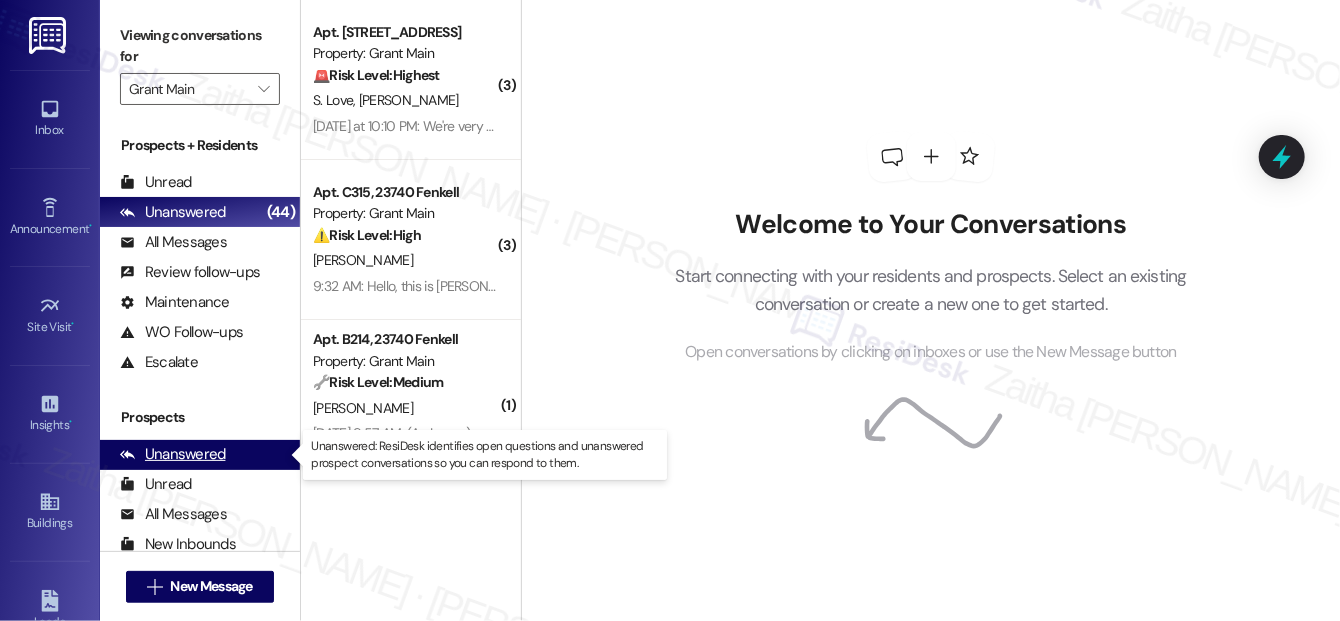 click on "Unanswered" at bounding box center (173, 454) 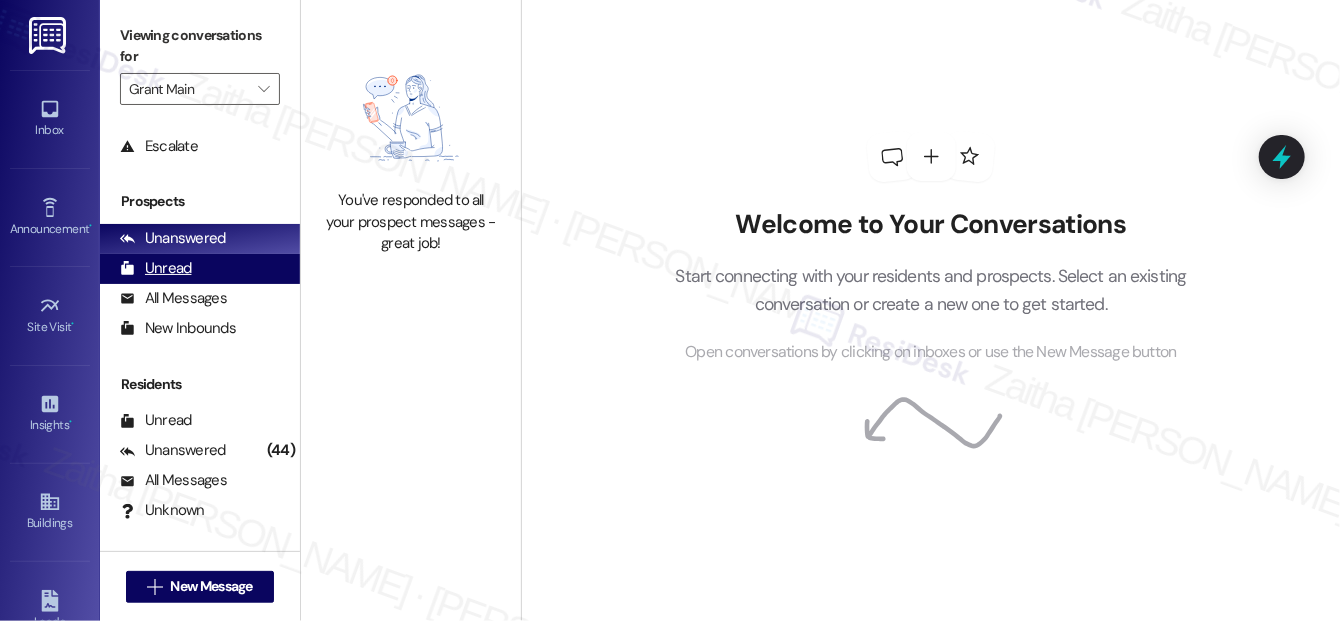 scroll, scrollTop: 272, scrollLeft: 0, axis: vertical 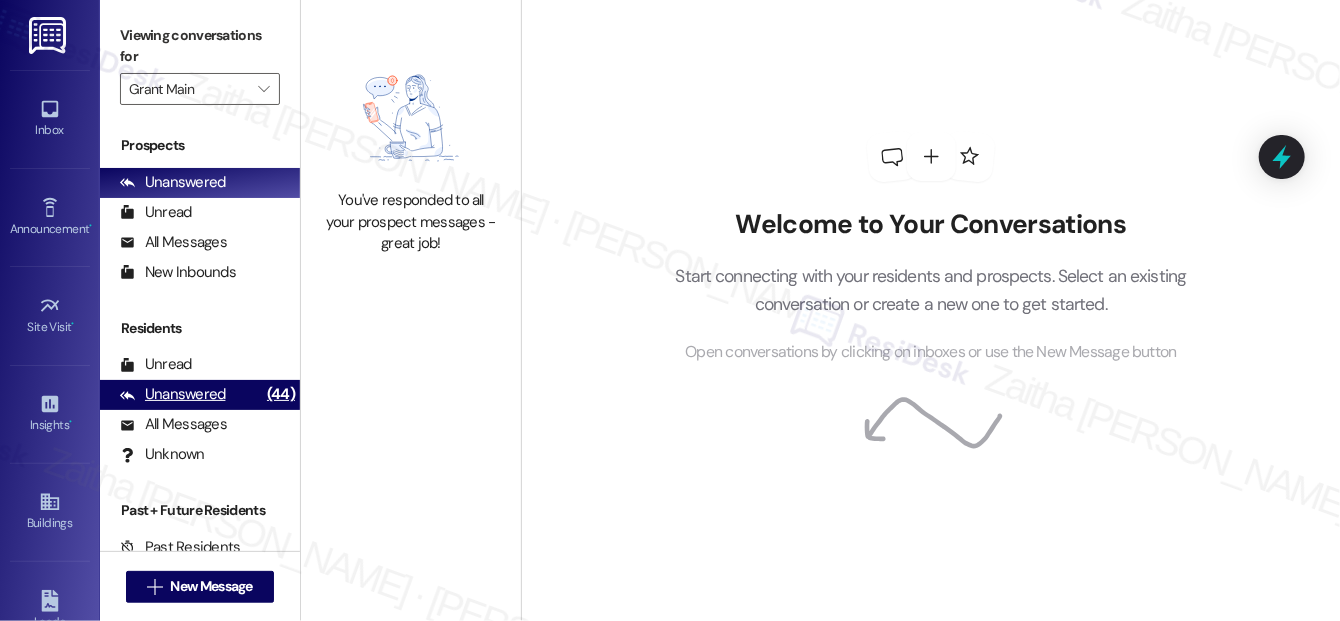 click on "Unanswered" at bounding box center [173, 394] 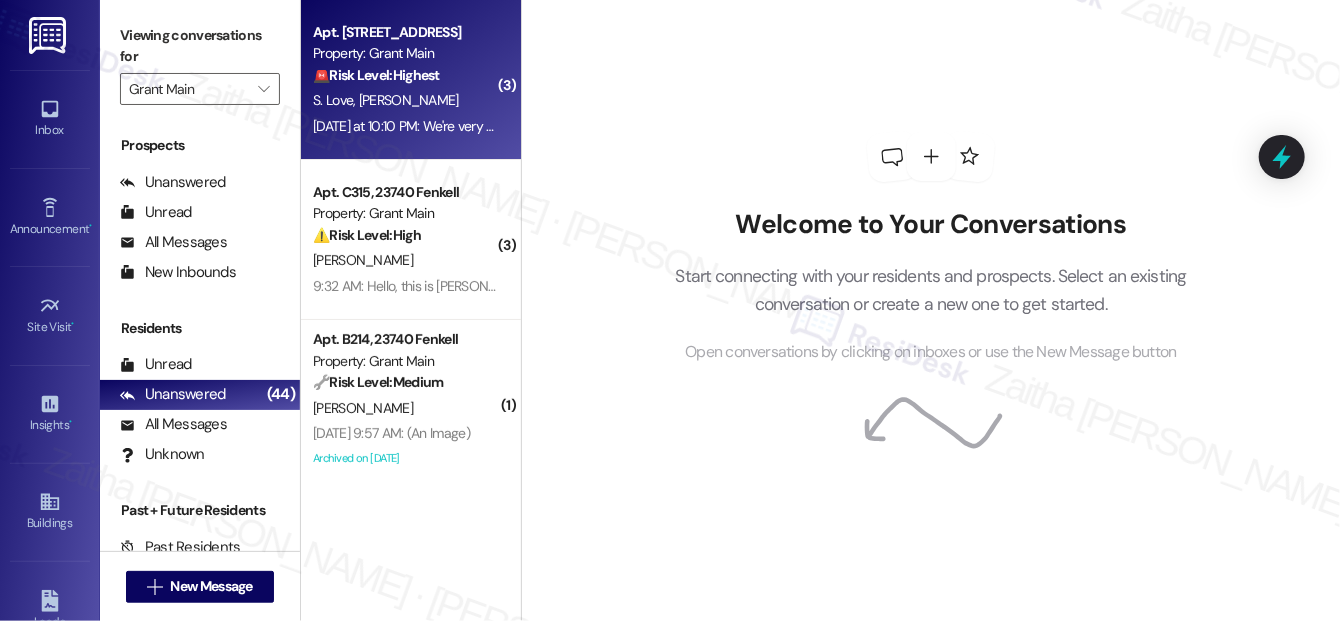 click on "Apt. [STREET_ADDRESS][PERSON_NAME] Property: Grant Main 🚨  Risk Level:  Highest The resident reports active water intrusion causing damage and electrical issues creating a fire hazard, both of which are immediate safety concerns." at bounding box center [405, 54] 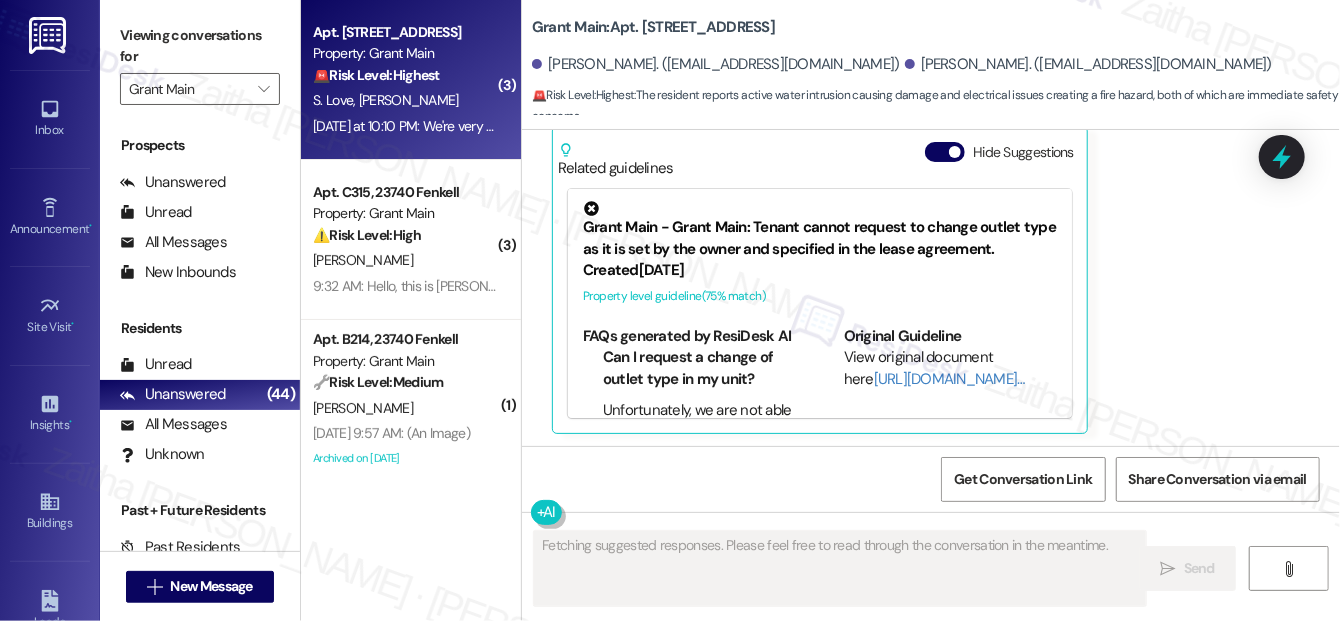 scroll, scrollTop: 1421, scrollLeft: 0, axis: vertical 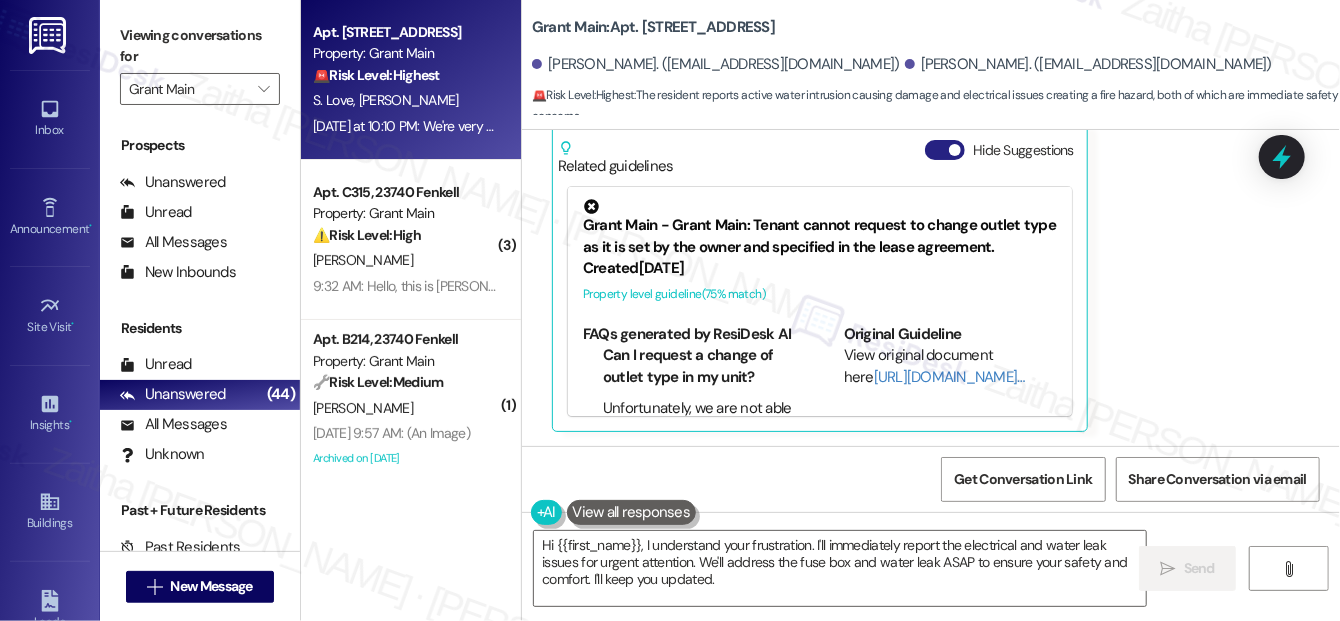 click on "Hide Suggestions" at bounding box center [945, 150] 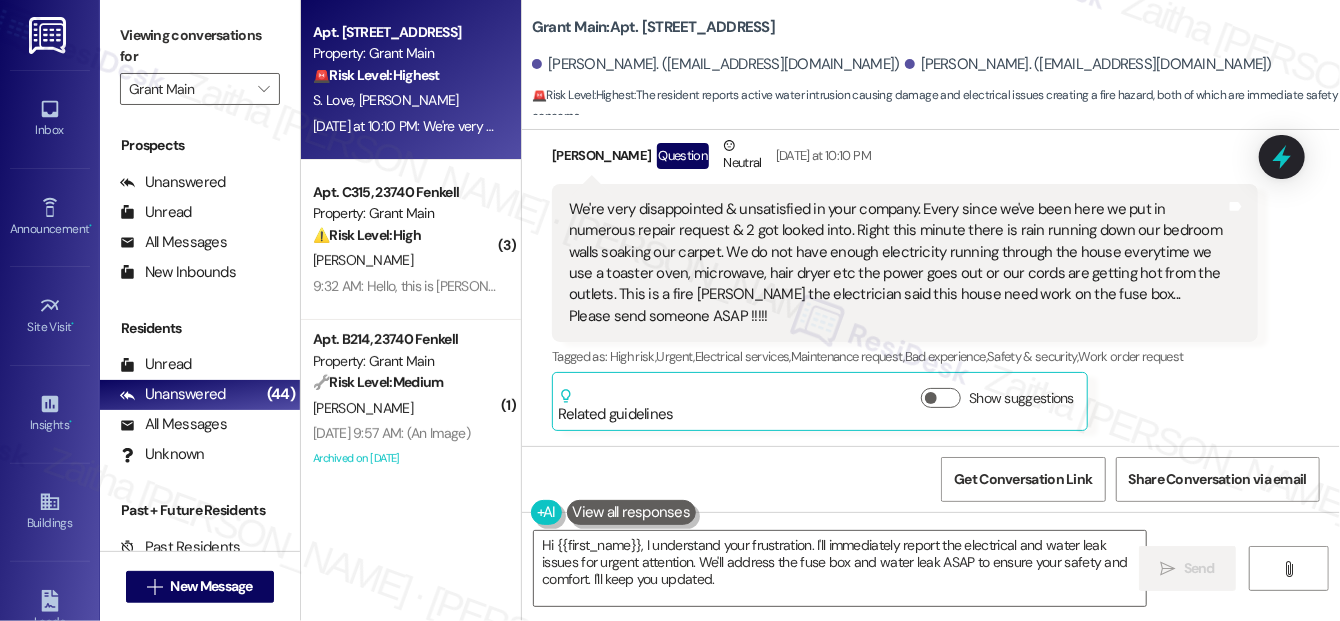 scroll, scrollTop: 1082, scrollLeft: 0, axis: vertical 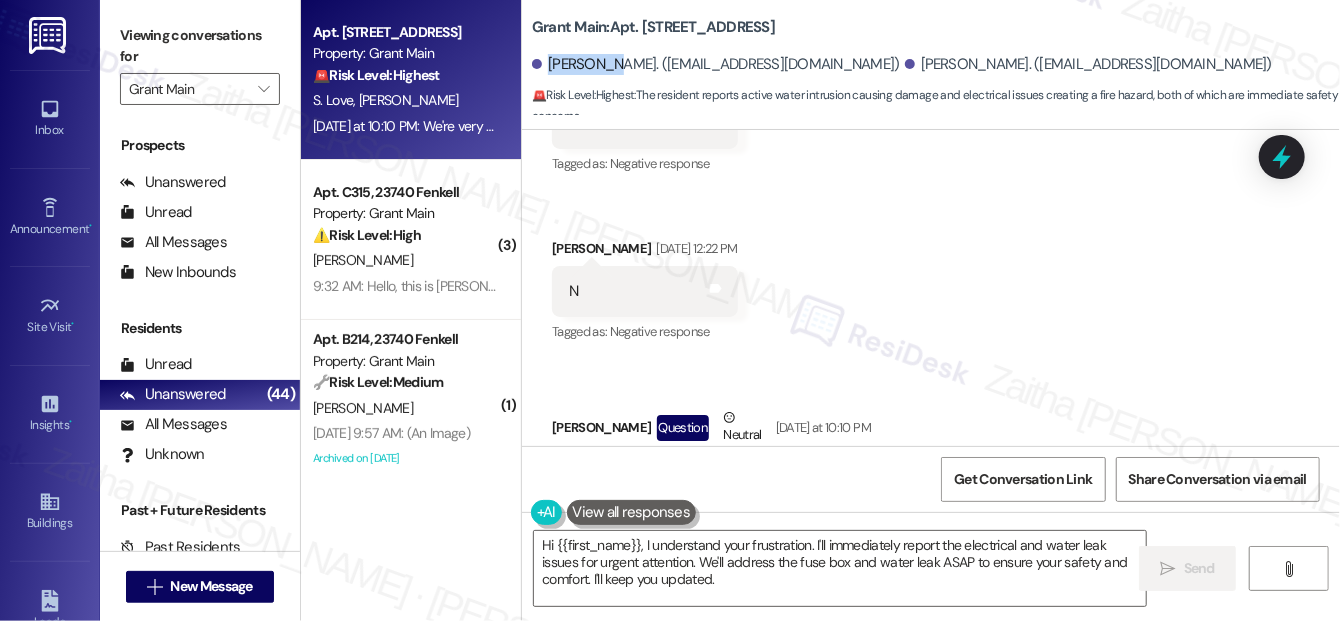 drag, startPoint x: 549, startPoint y: 63, endPoint x: 608, endPoint y: 63, distance: 59 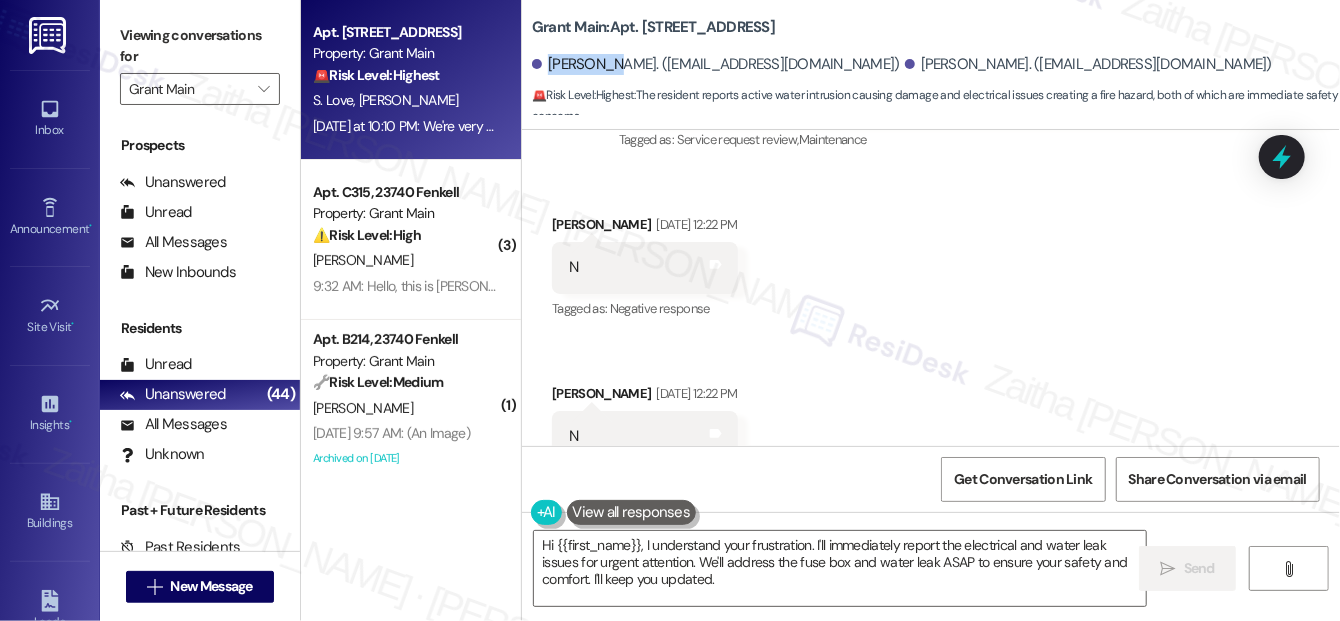 scroll, scrollTop: 719, scrollLeft: 0, axis: vertical 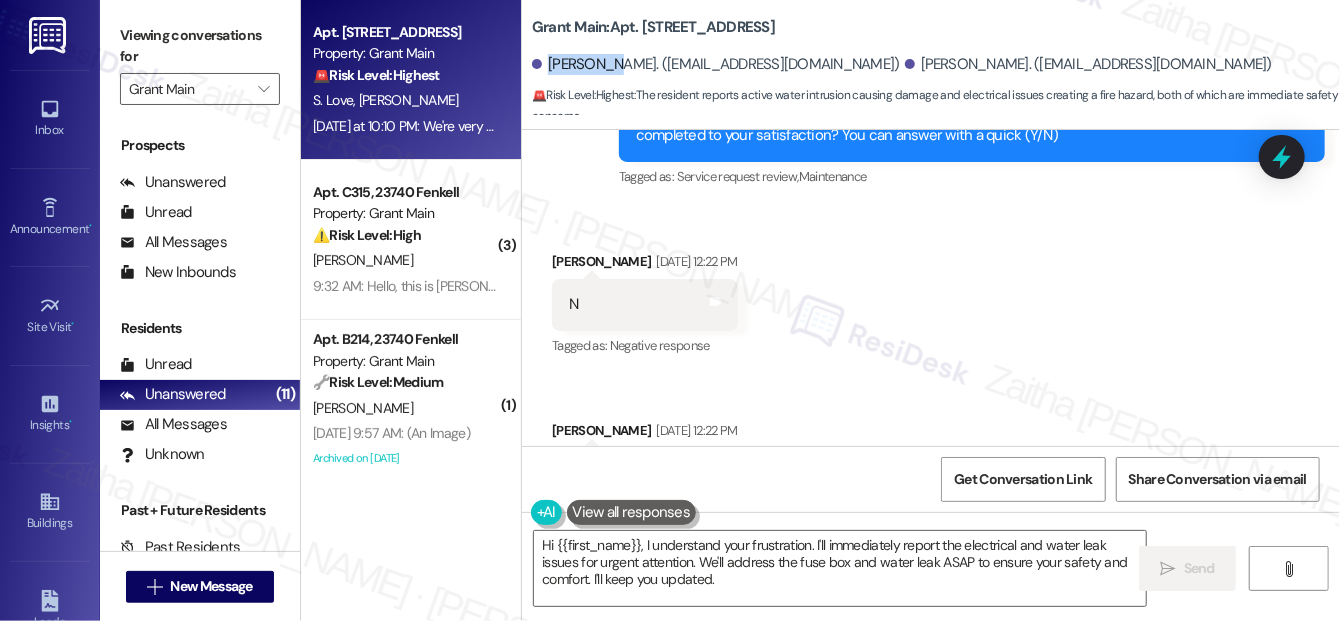 copy on "[PERSON_NAME]" 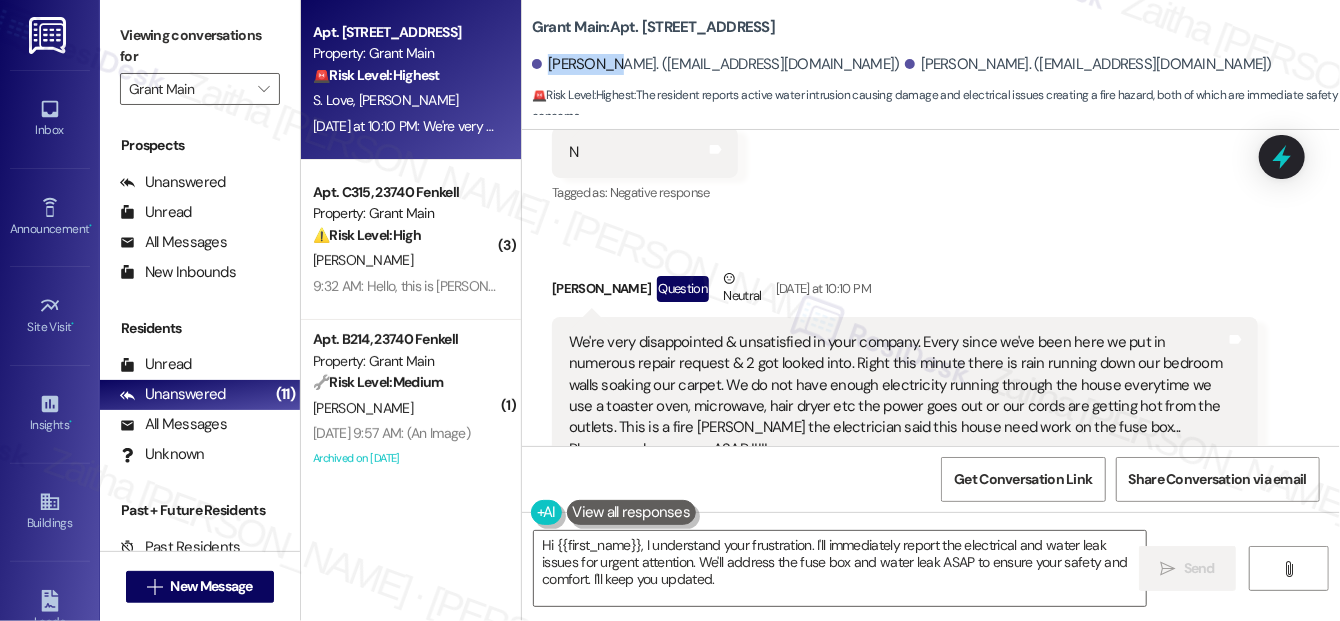 scroll, scrollTop: 1173, scrollLeft: 0, axis: vertical 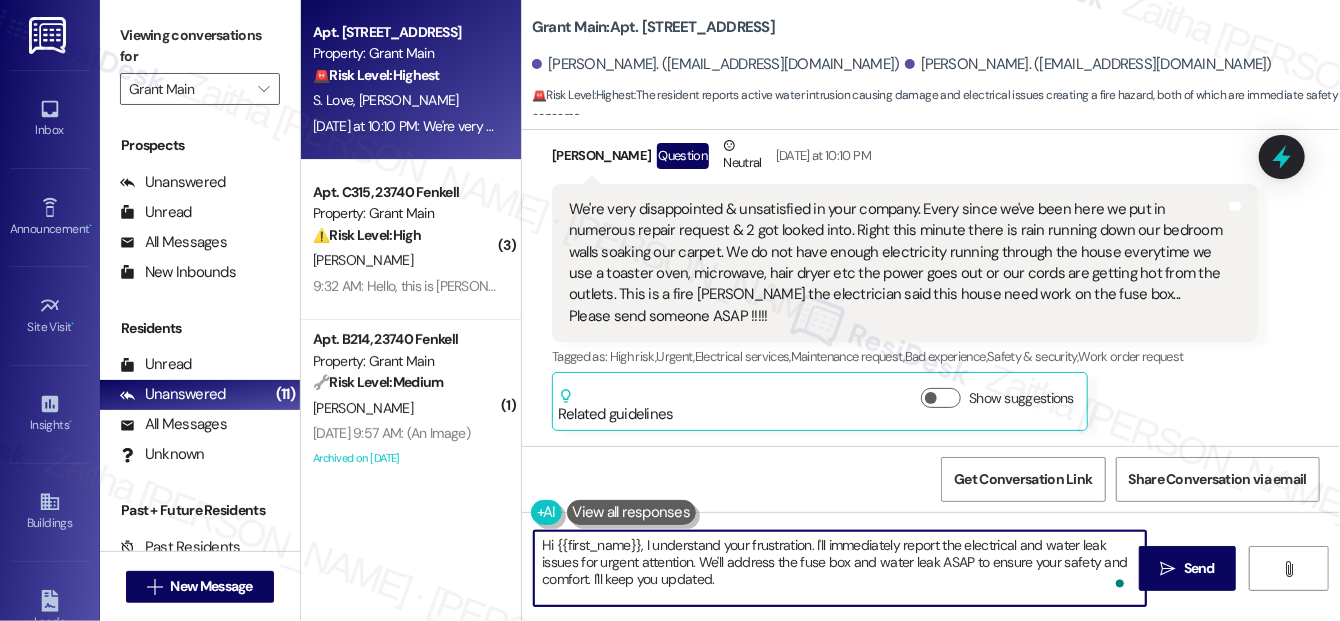 drag, startPoint x: 813, startPoint y: 543, endPoint x: 824, endPoint y: 586, distance: 44.38468 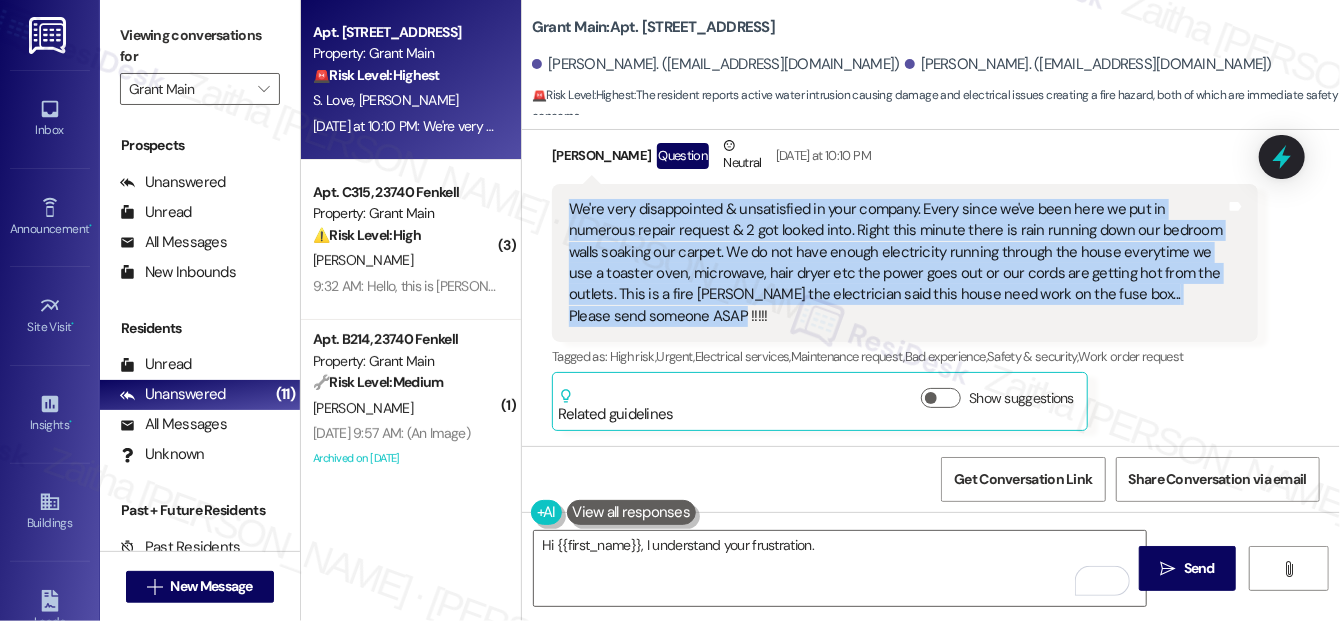 drag, startPoint x: 570, startPoint y: 205, endPoint x: 741, endPoint y: 322, distance: 207.19556 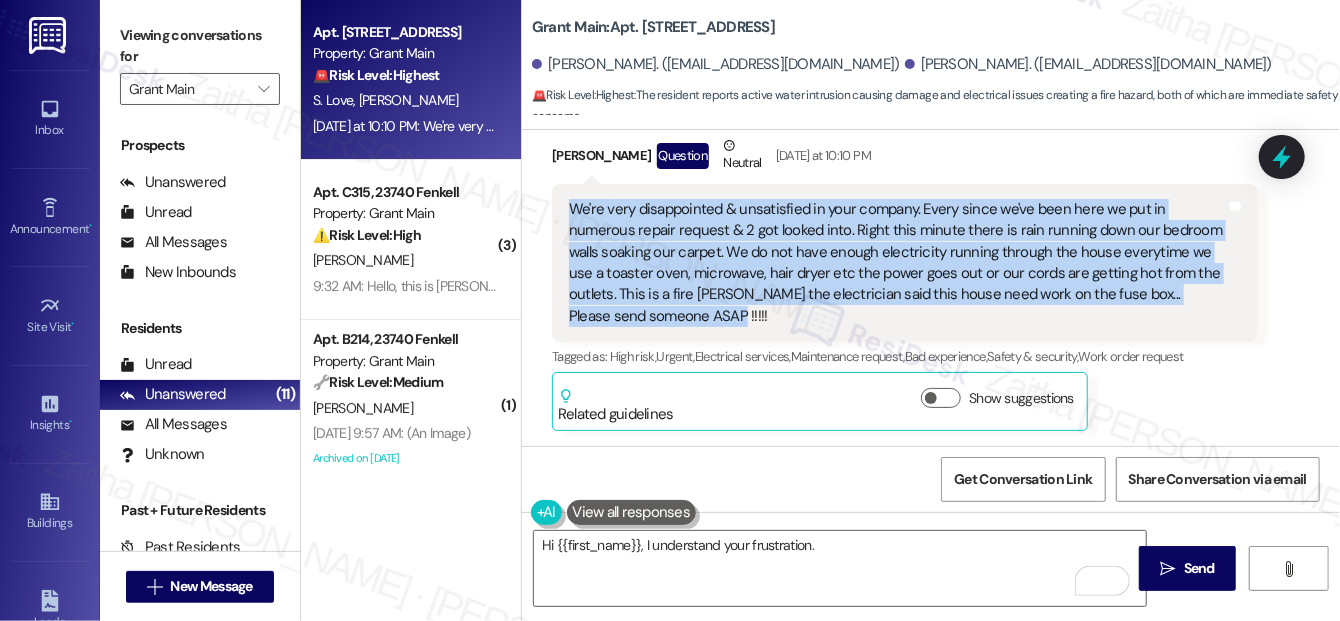 copy on "We're very disappointed & unsatisfied in your company. Every since we've been here we put in numerous repair request & 2 got looked into. Right this minute there is rain running down our bedroom walls soaking our carpet. We do not have enough electricity running through the house everytime we use a toaster oven, microwave, hair dryer etc the power goes out or our cords are getting hot from the outlets. This is a fire [PERSON_NAME] the electrician said this house need work  on the fuse box...
Please send someone ASAP" 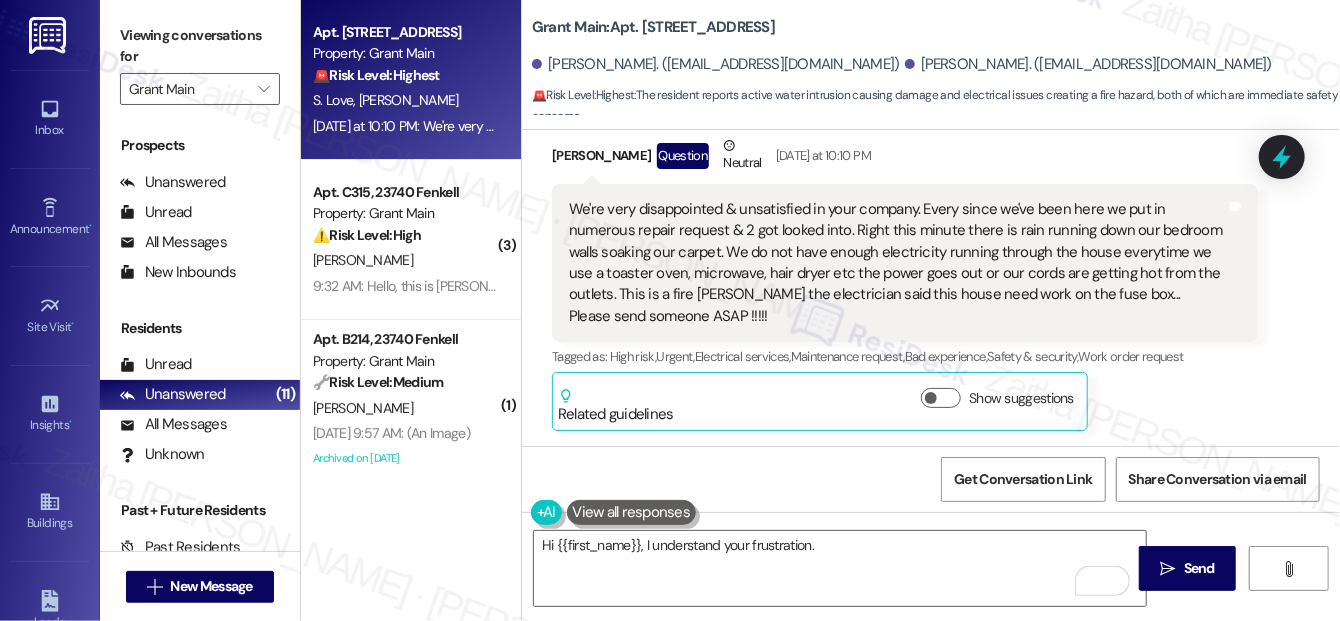 click on "[PERSON_NAME] Question   Neutral [DATE] at 10:10 PM" at bounding box center [905, 159] 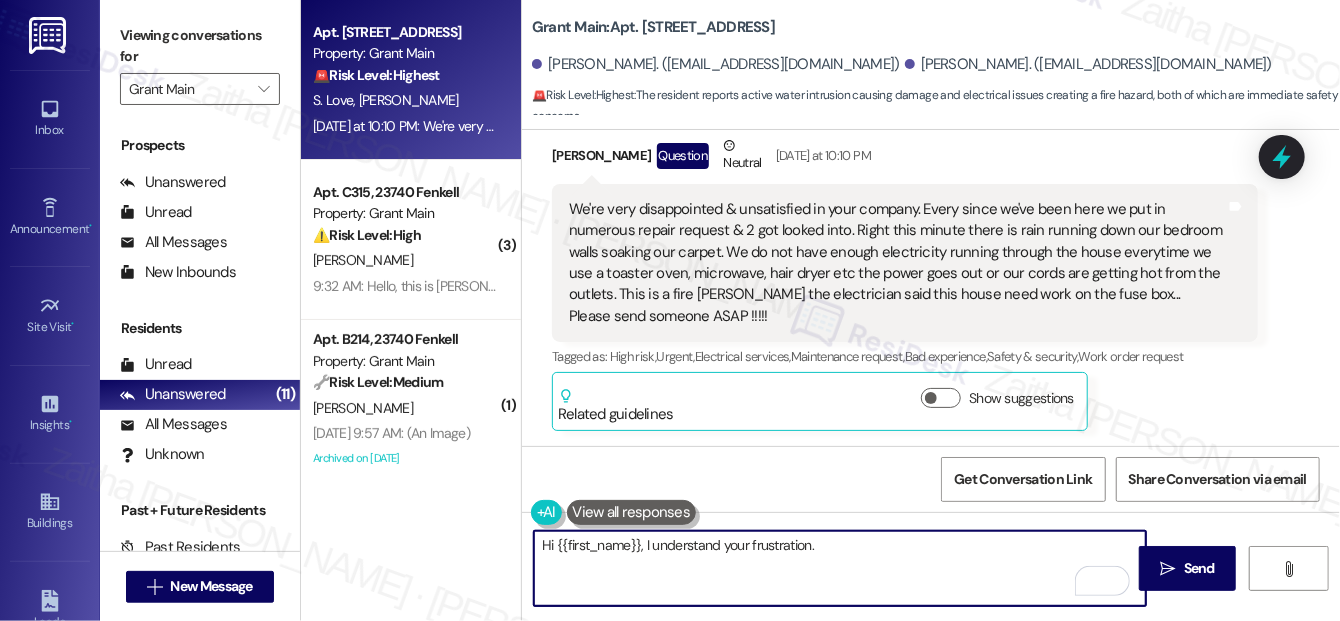 click on "Hi {{first_name}}, I understand your frustration." at bounding box center [840, 568] 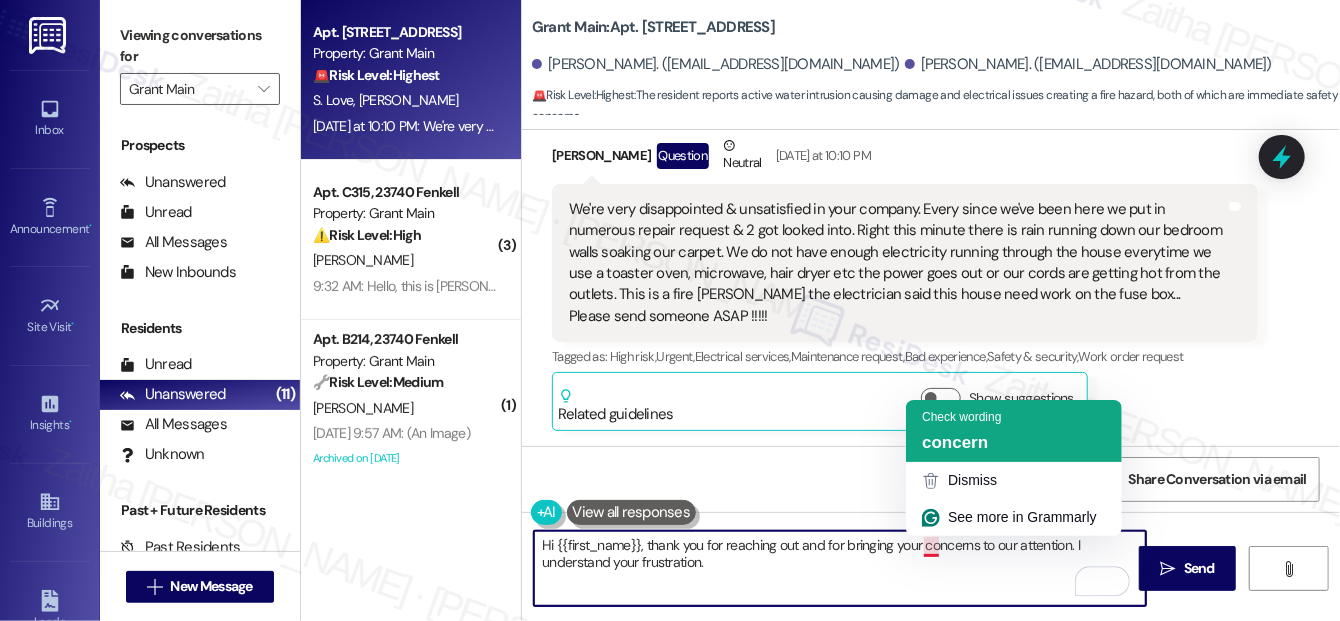 click on "concern" 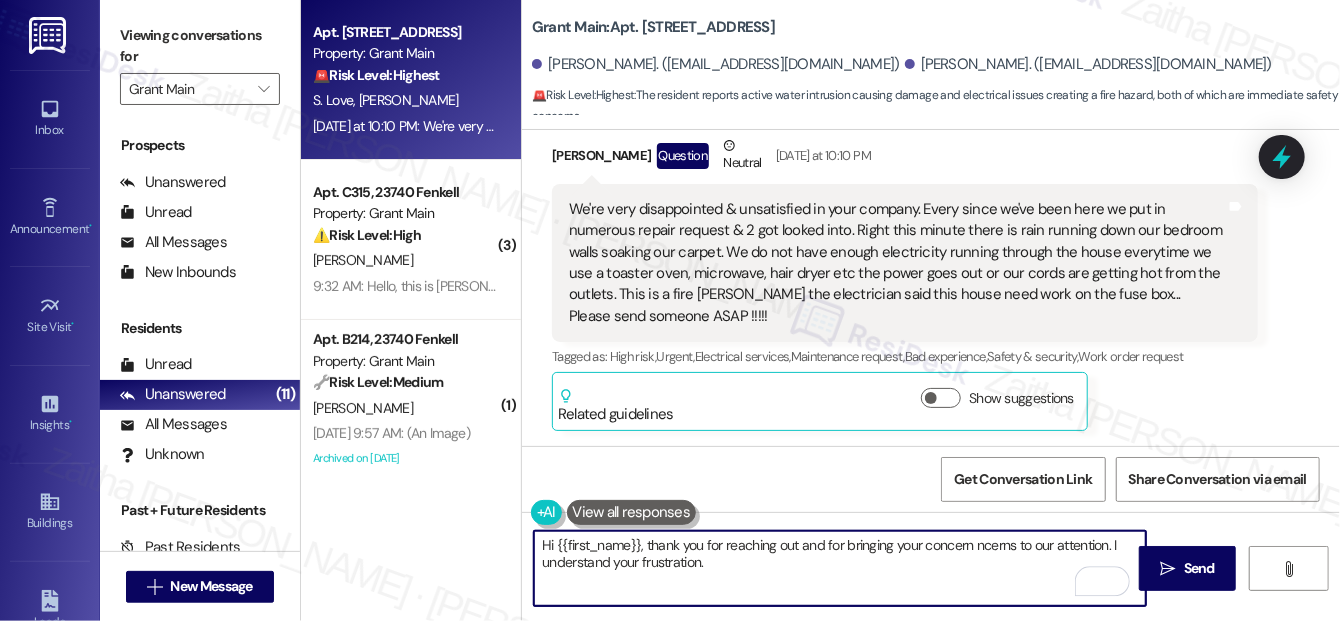 click on "Hi {{first_name}}, thank you for reaching out and for bringing your concern ncerns to our attention. I understand your frustration." at bounding box center (840, 568) 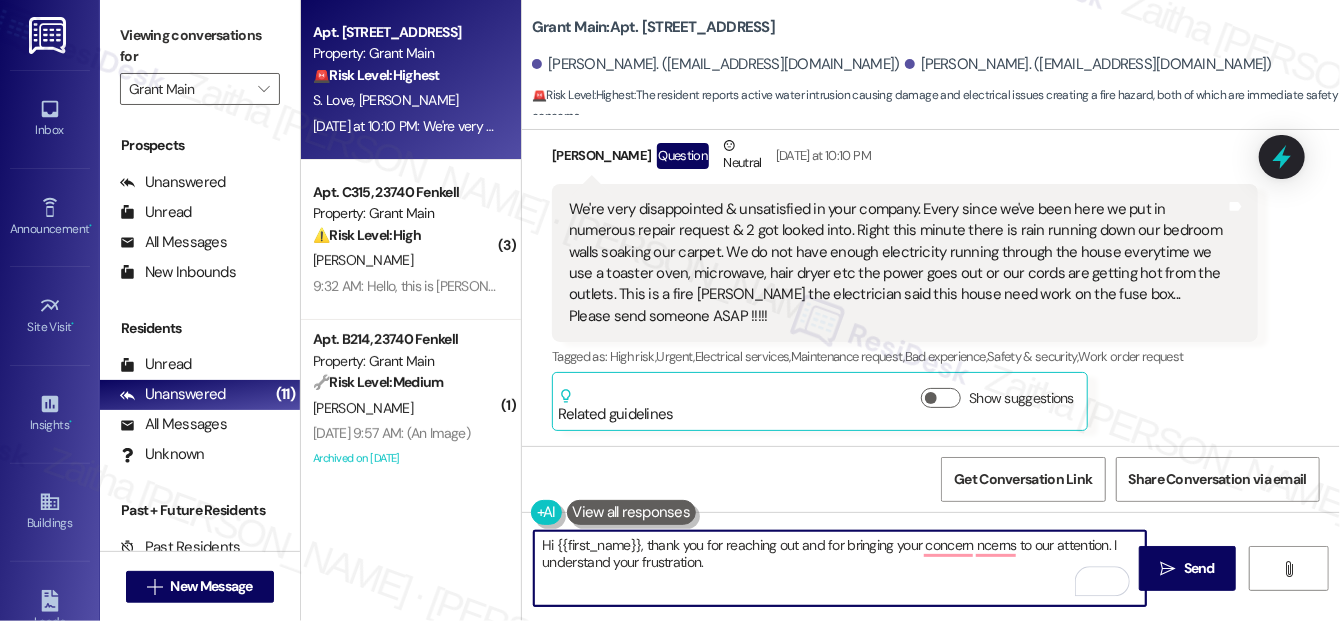 click on "Hi {{first_name}}, thank you for reaching out and for bringing your concern ncerns to our attention. I understand your frustration." at bounding box center (840, 568) 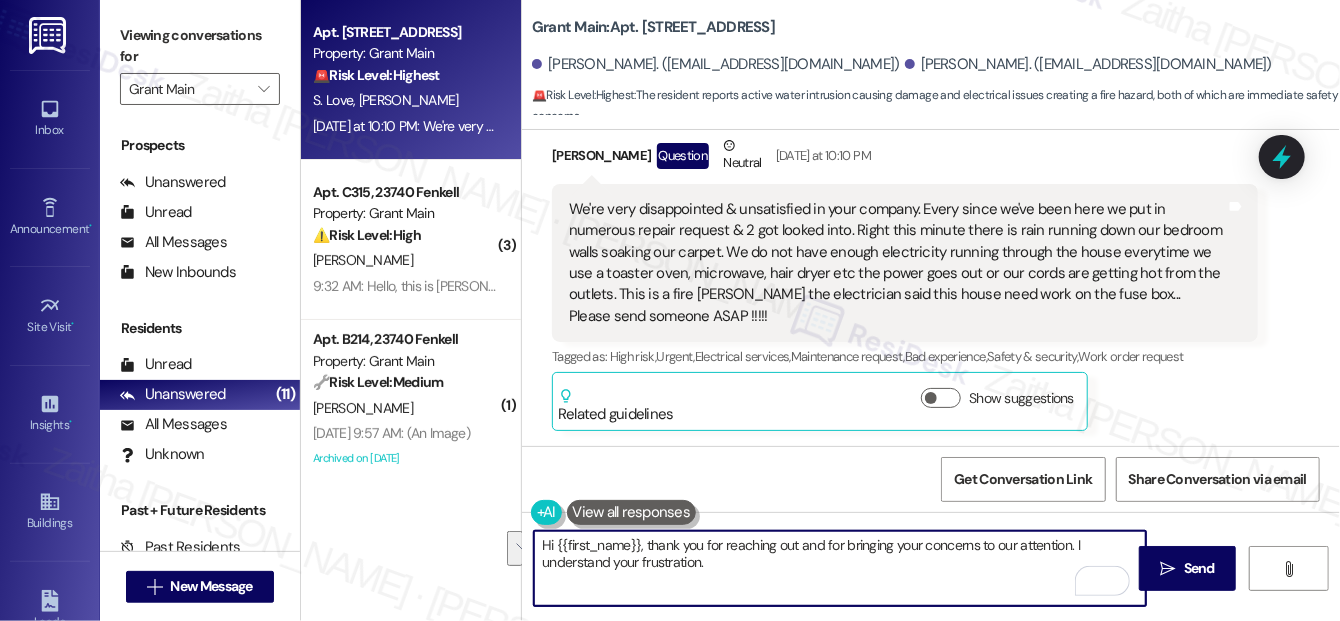 drag, startPoint x: 643, startPoint y: 545, endPoint x: 721, endPoint y: 559, distance: 79.24645 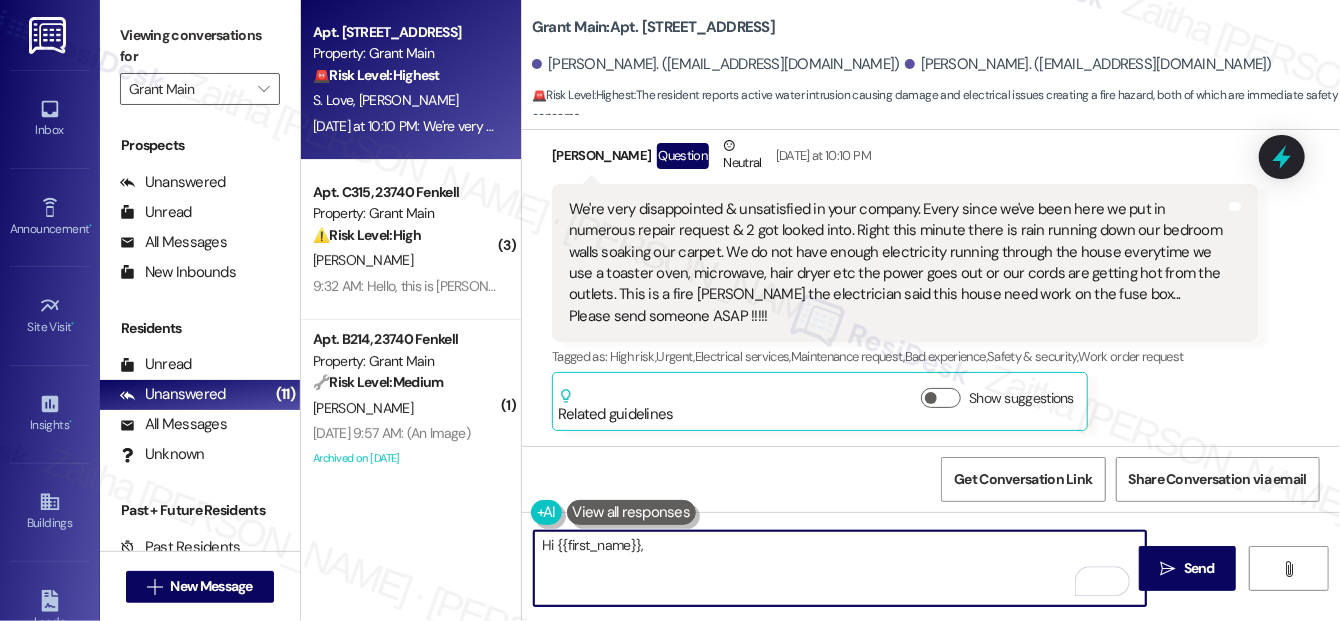paste on "I’m truly sorry to hear about your experience and the ongoing issues in your home. I completely understand your frustration and concern, especially with the water intrusion and the electrical problems you’ve described" 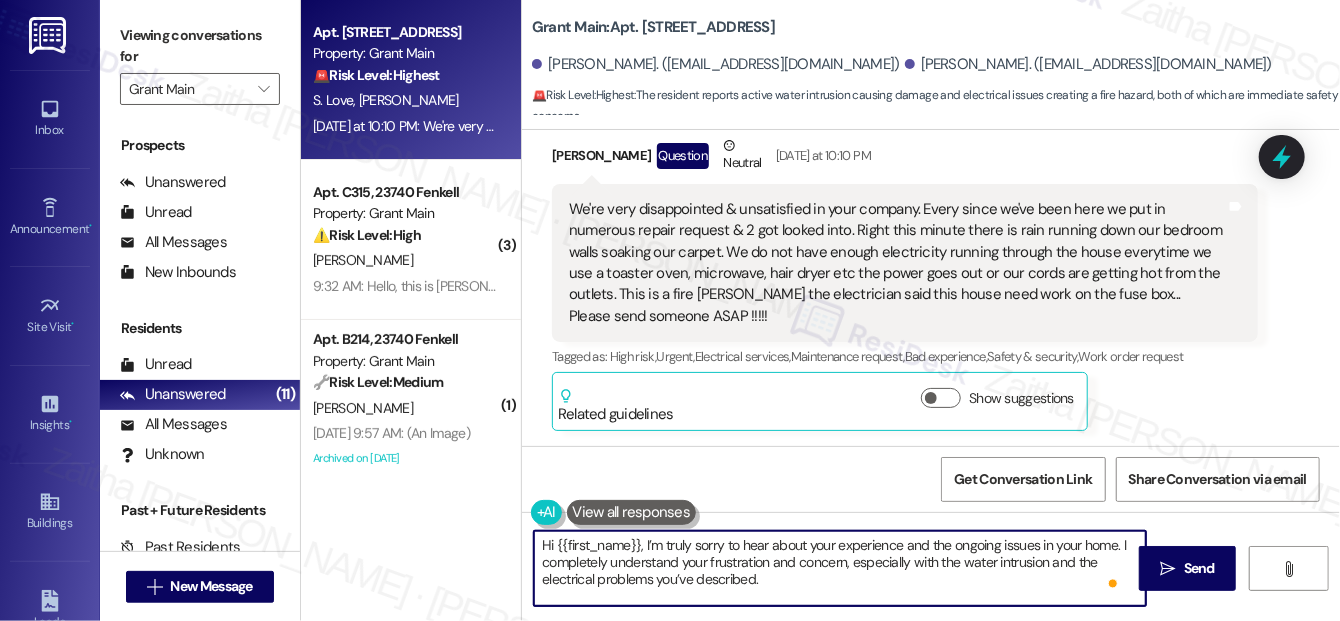 scroll, scrollTop: 16, scrollLeft: 0, axis: vertical 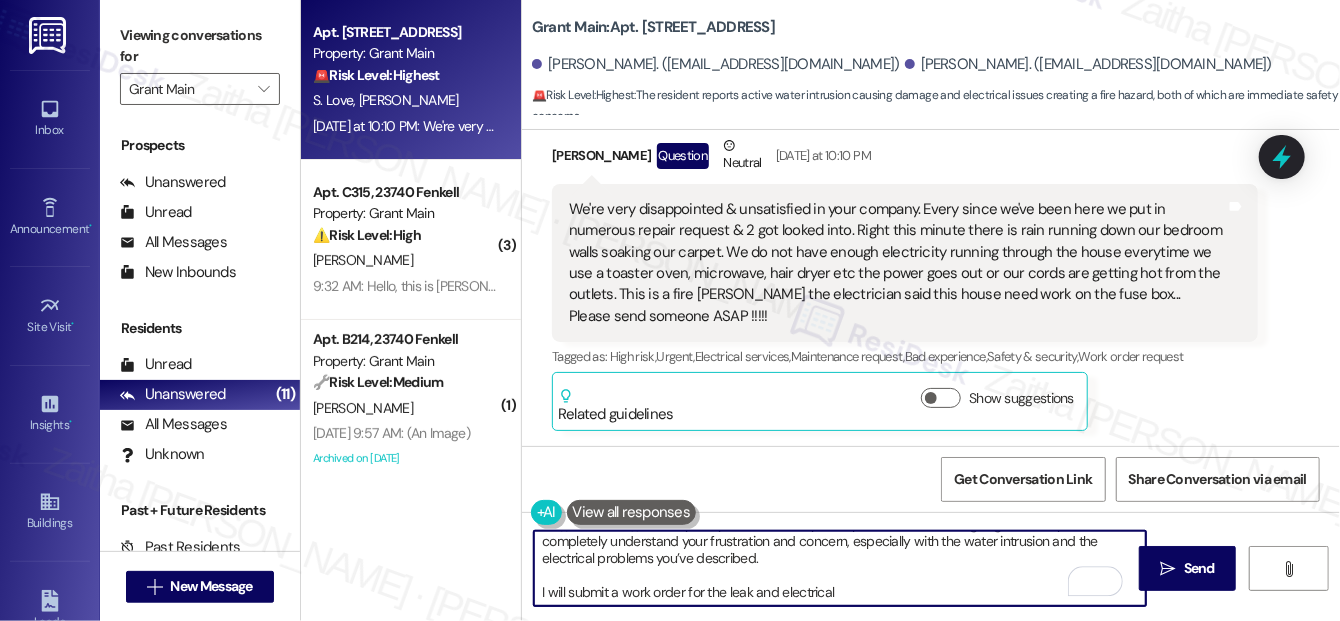 click on "Hi {{first_name}}, I’m truly sorry to hear about your experience and the ongoing issues in your home. I completely understand your frustration and concern, especially with the water intrusion and the electrical problems you’ve described.
I will submit a work order for the leak and electrical" at bounding box center [840, 568] 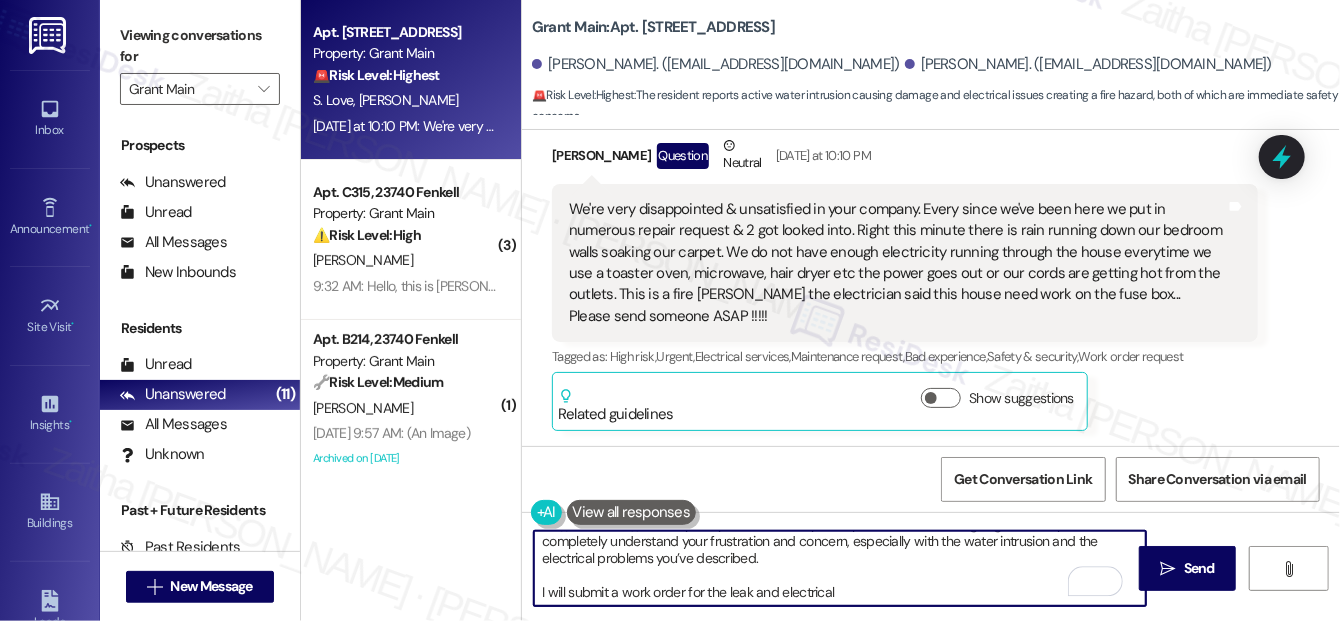 click on "Hi {{first_name}}, I’m truly sorry to hear about your experience and the ongoing issues in your home. I completely understand your frustration and concern, especially with the water intrusion and the electrical problems you’ve described.
I will submit a work order for the leak and electrical" at bounding box center (840, 568) 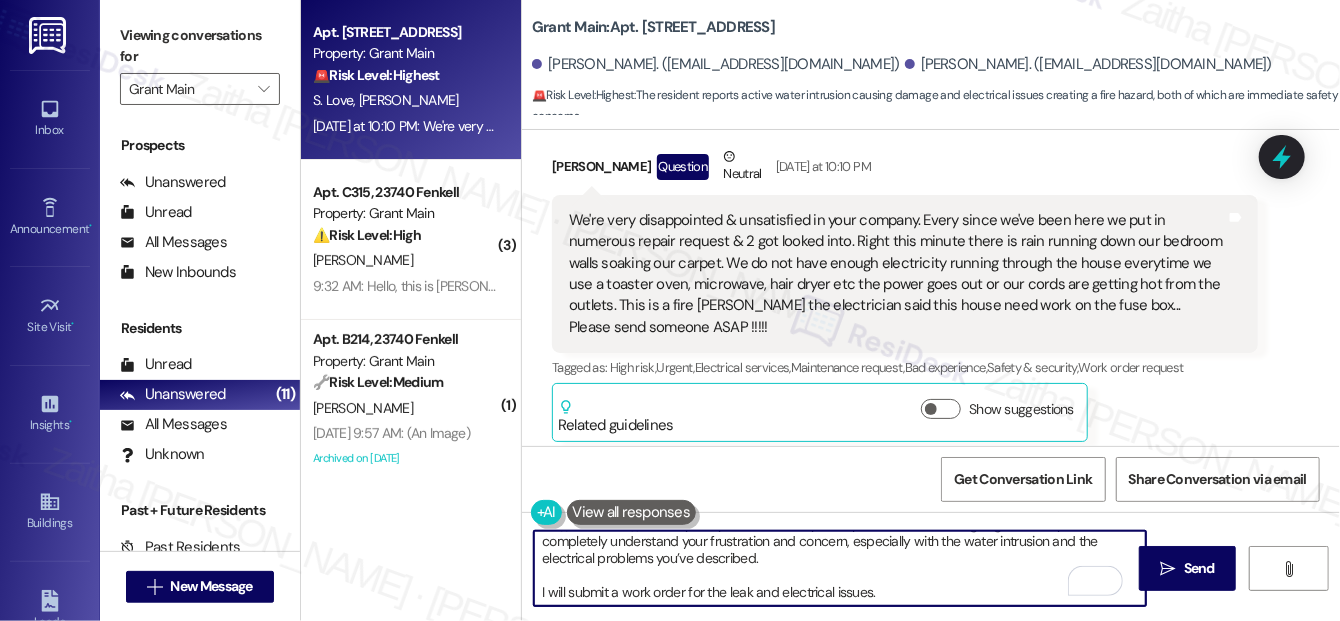 scroll, scrollTop: 1173, scrollLeft: 0, axis: vertical 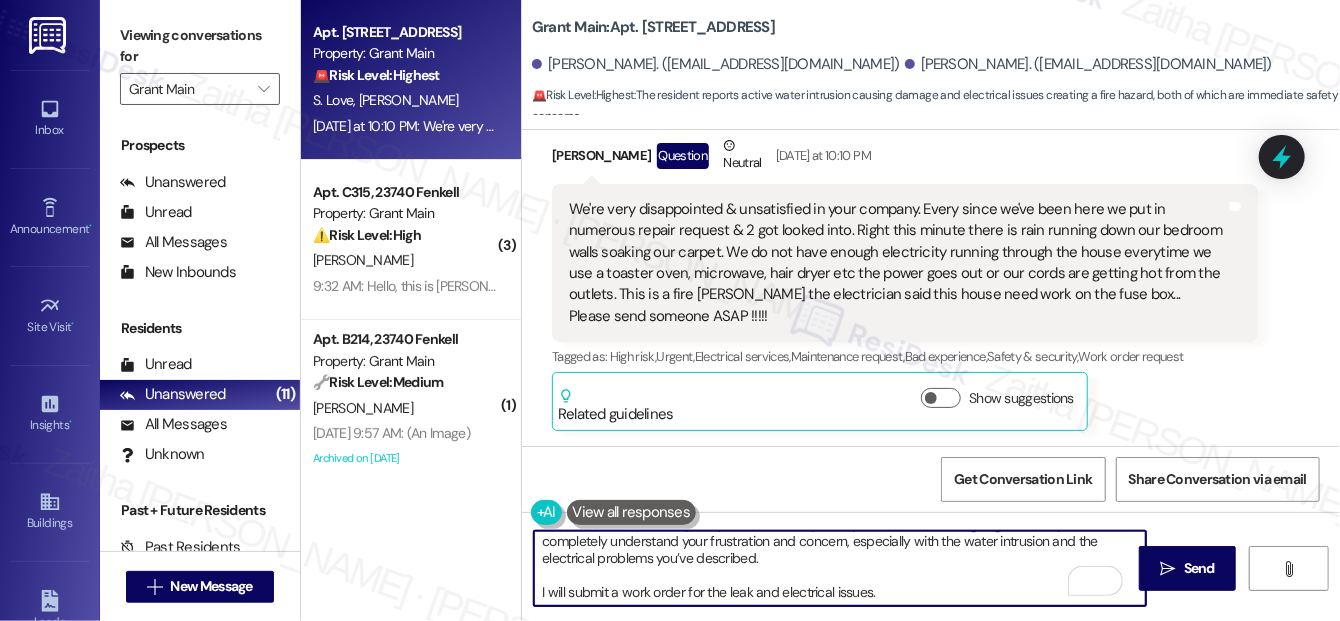 paste on "Do we have your permission to enter during your absence? Do you have pets that we should be aware of?" 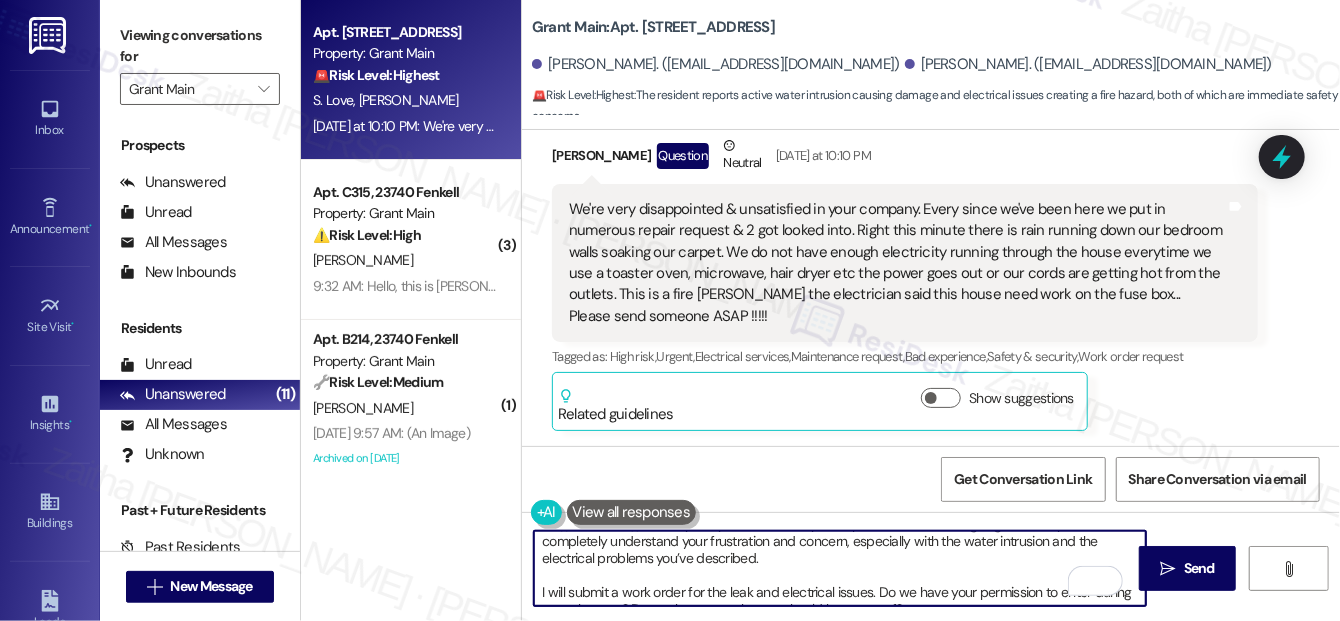 scroll, scrollTop: 50, scrollLeft: 0, axis: vertical 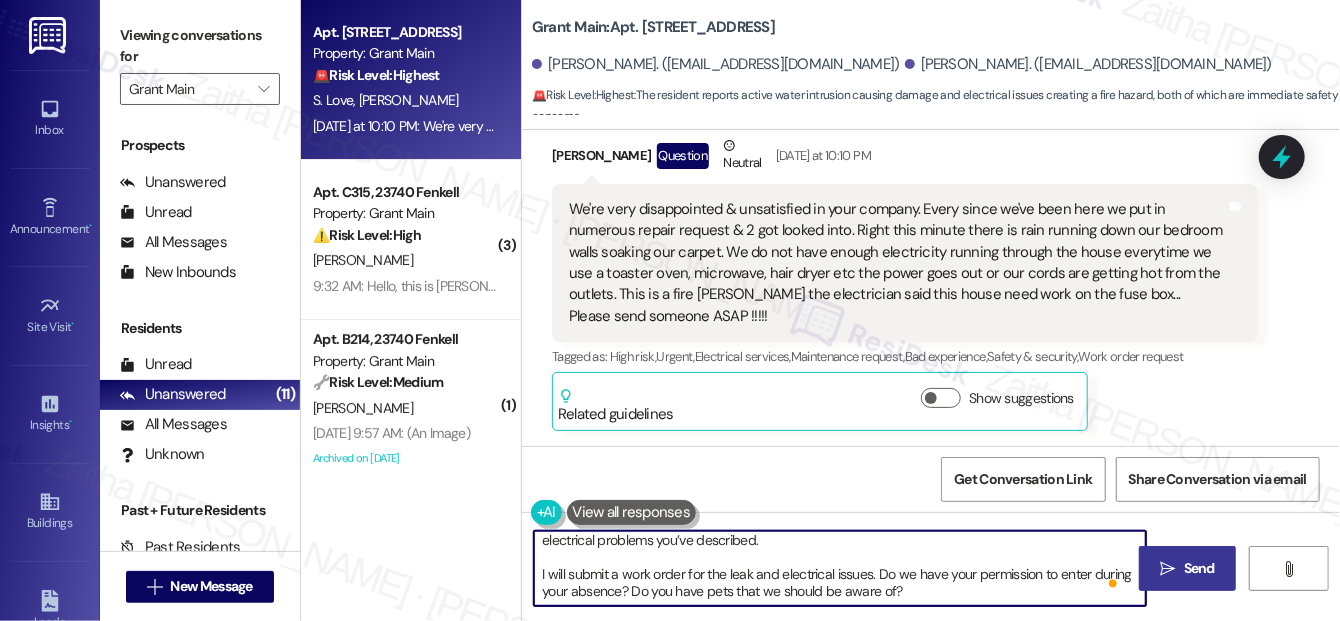 type on "Hi {{first_name}}, I’m truly sorry to hear about your experience and the ongoing issues in your home. I completely understand your frustration and concern, especially with the water intrusion and the electrical problems you’ve described.
I will submit a work order for the leak and electrical issues. Do we have your permission to enter during your absence? Do you have pets that we should be aware of?" 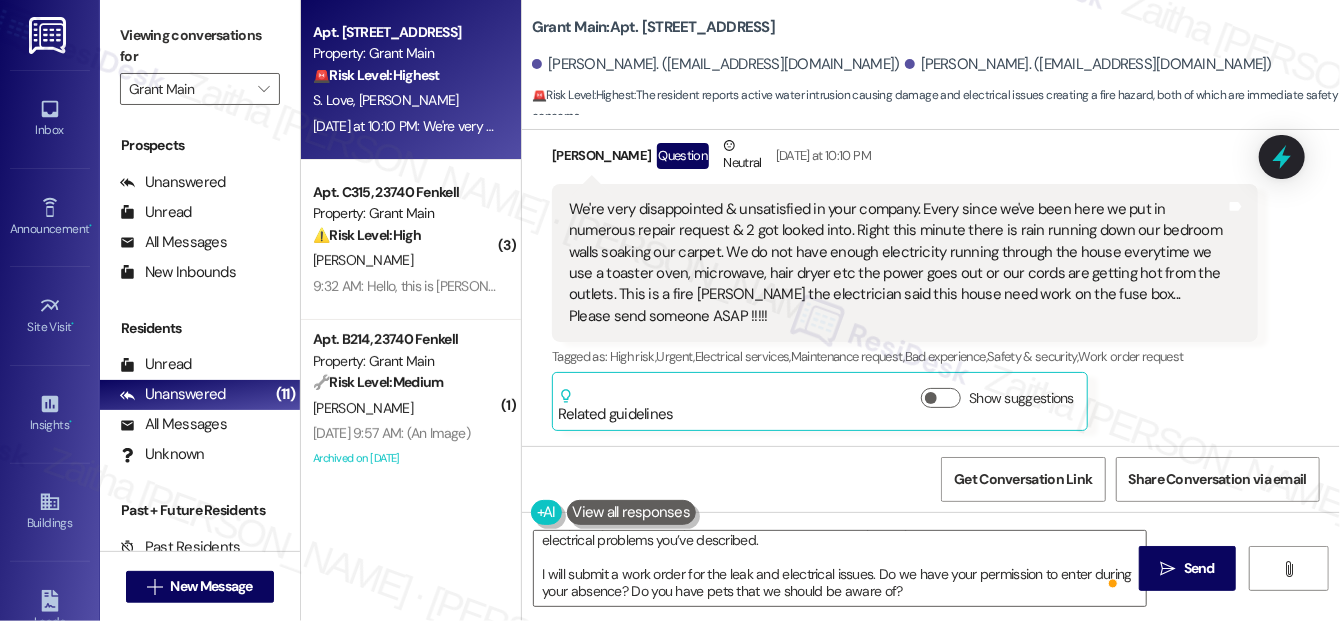 drag, startPoint x: 1192, startPoint y: 559, endPoint x: 1166, endPoint y: 542, distance: 31.06445 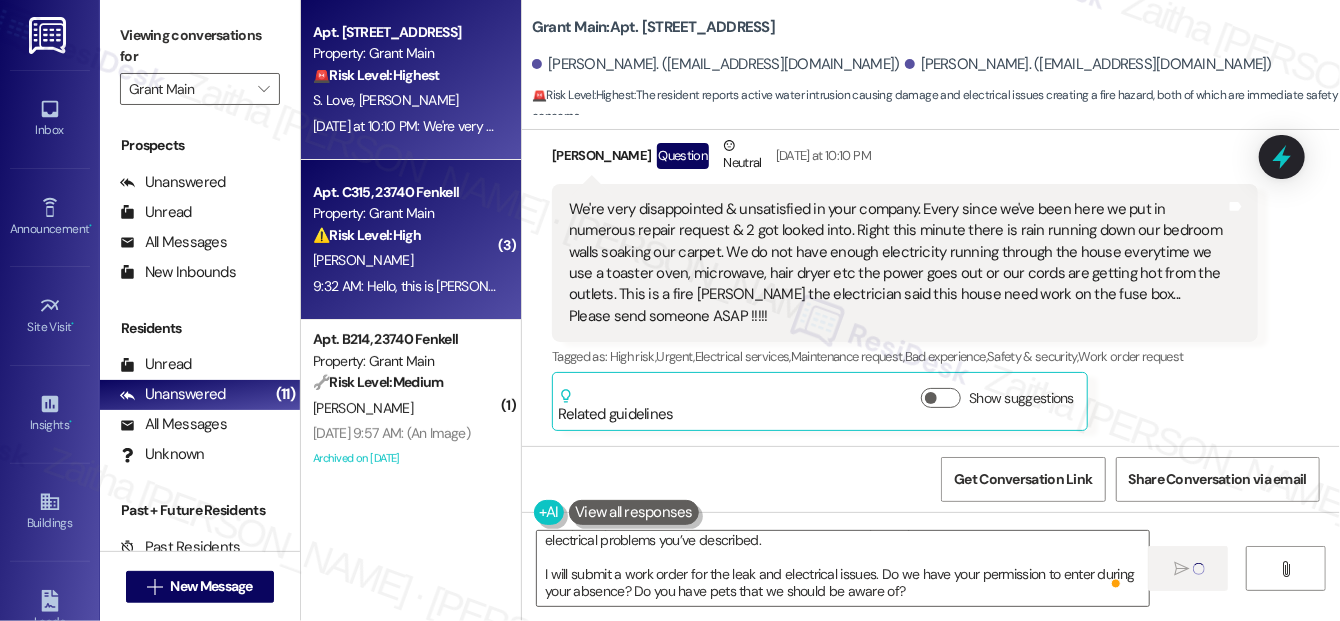 type 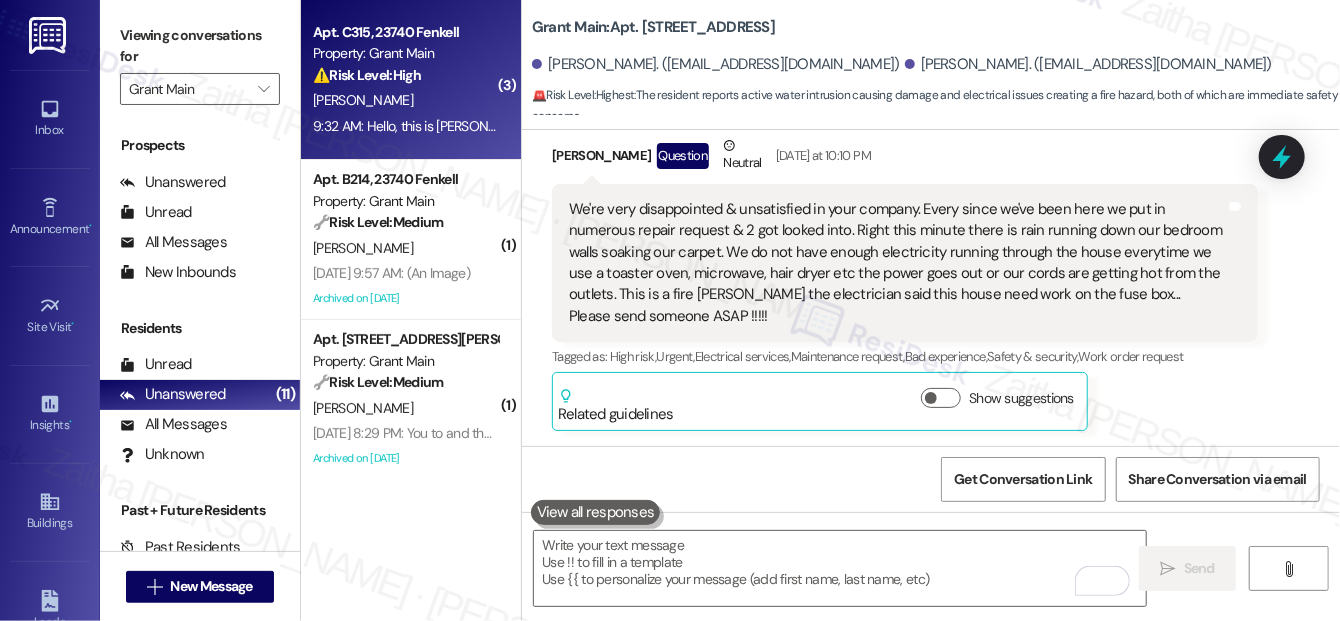 click on "[PERSON_NAME]" at bounding box center (405, 100) 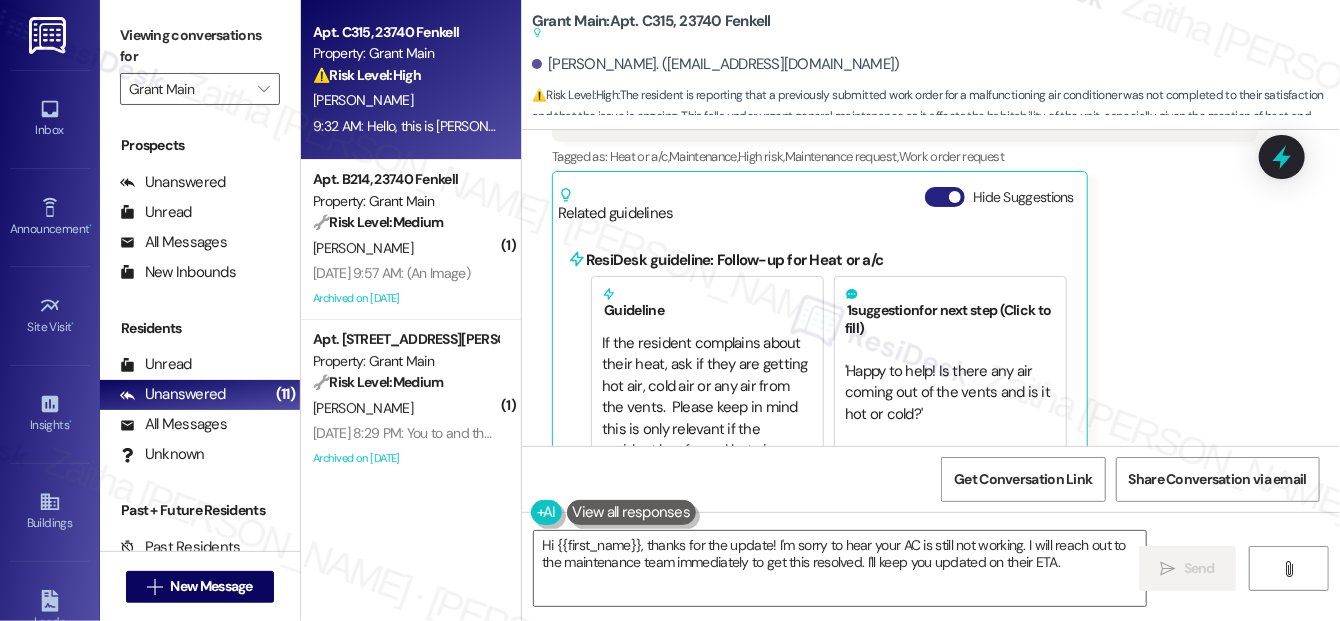 click on "Hide Suggestions" at bounding box center [945, 197] 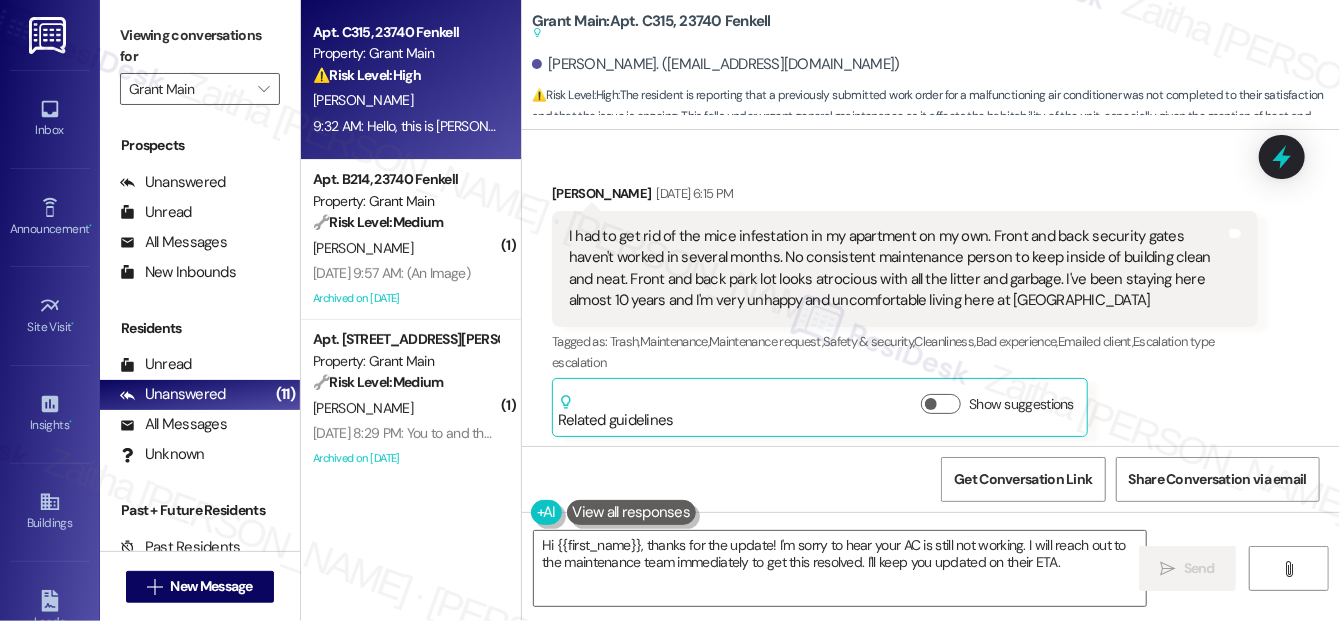 scroll, scrollTop: 2792, scrollLeft: 0, axis: vertical 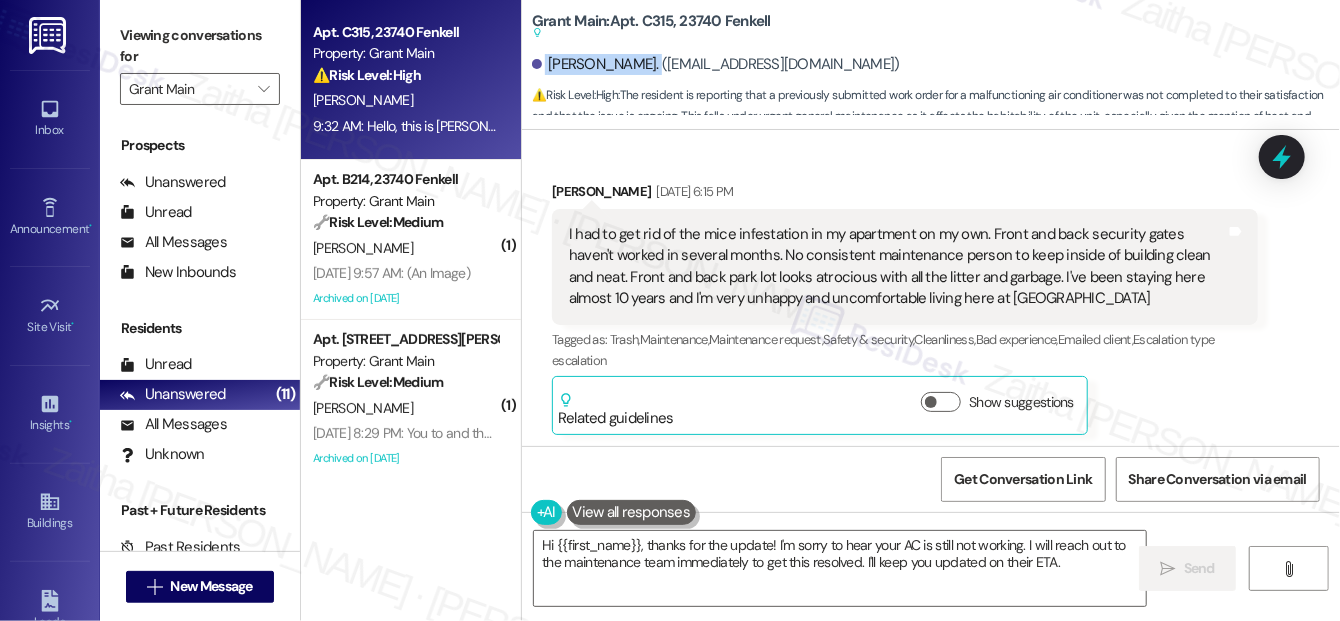 drag, startPoint x: 544, startPoint y: 60, endPoint x: 643, endPoint y: 57, distance: 99.04544 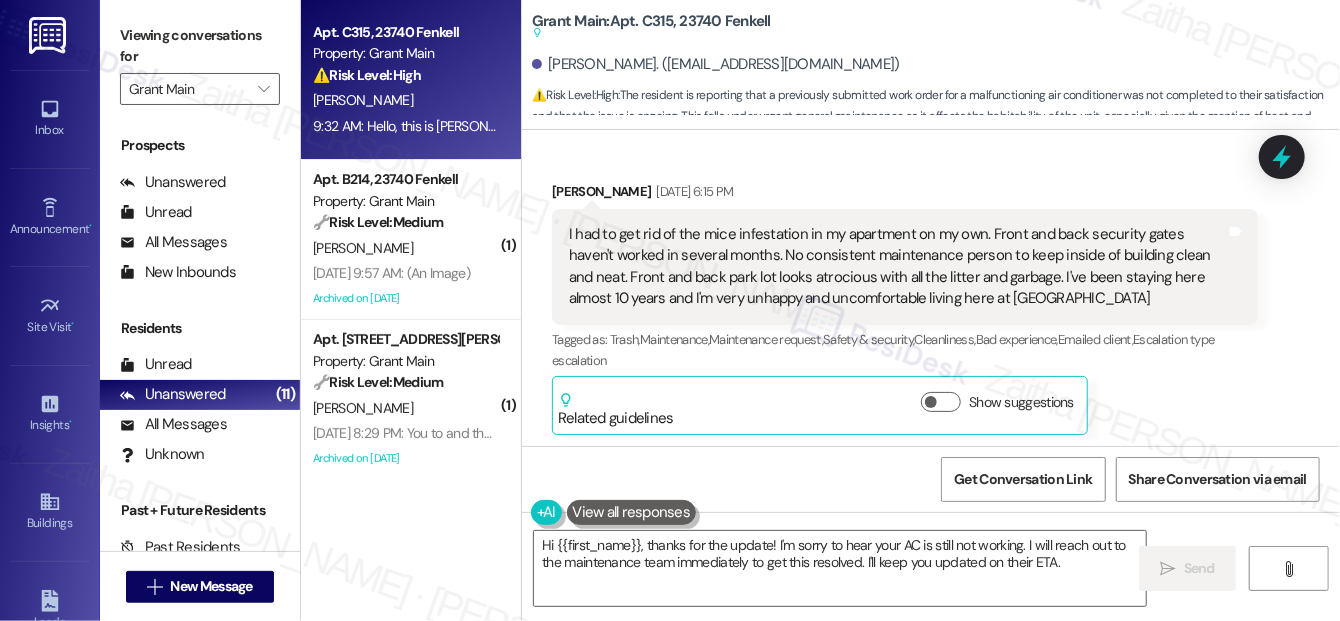 click on "Received via SMS [PERSON_NAME] [DATE] 6:15 PM I had to get rid of the mice infestation in my apartment on my own. Front and back security gates haven't worked in several months. No consistent maintenance person to keep inside of building clean and neat. Front and back park lot looks atrocious with all the litter and garbage. I've been staying here almost 10 years and I'm very unhappy and uncomfortable living here at Parkside Apts  Tags and notes Tagged as:   Trash ,  Click to highlight conversations about Trash Maintenance ,  Click to highlight conversations about Maintenance Maintenance request ,  Click to highlight conversations about Maintenance request Safety & security ,  Click to highlight conversations about Safety & security Cleanliness ,  Click to highlight conversations about Cleanliness Bad experience ,  Click to highlight conversations about Bad experience Emailed client ,  Click to highlight conversations about Emailed client Escalation type escalation  Related guidelines" at bounding box center (905, 308) 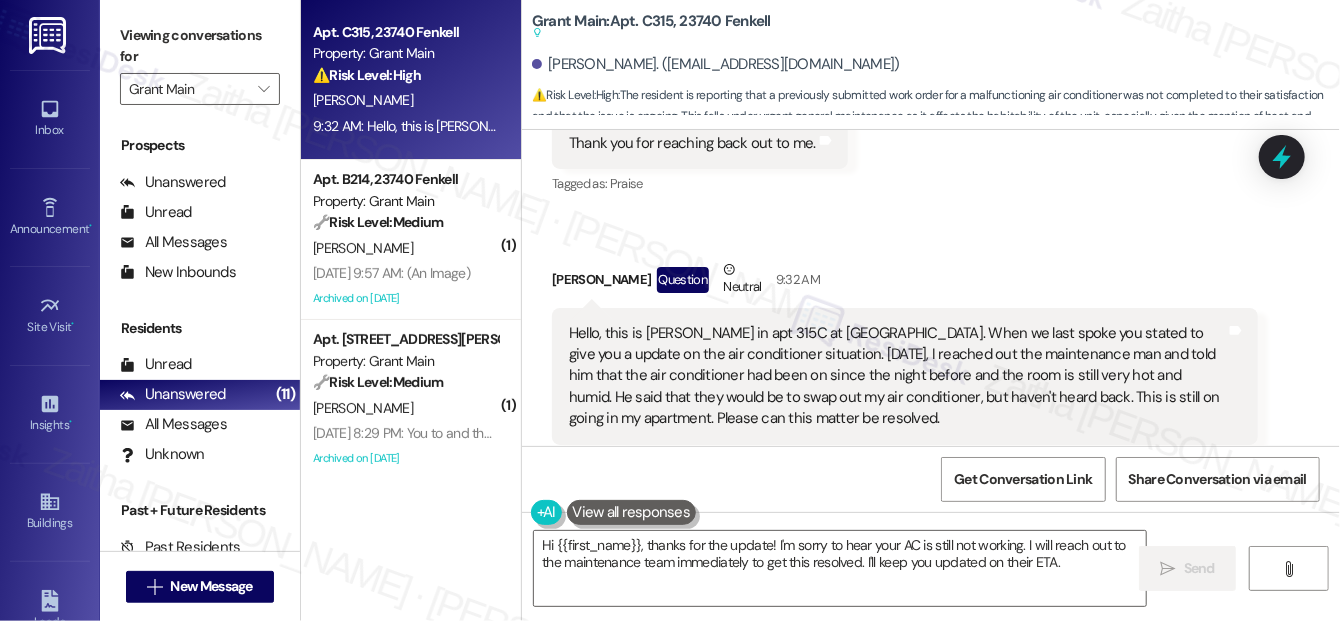 scroll, scrollTop: 4610, scrollLeft: 0, axis: vertical 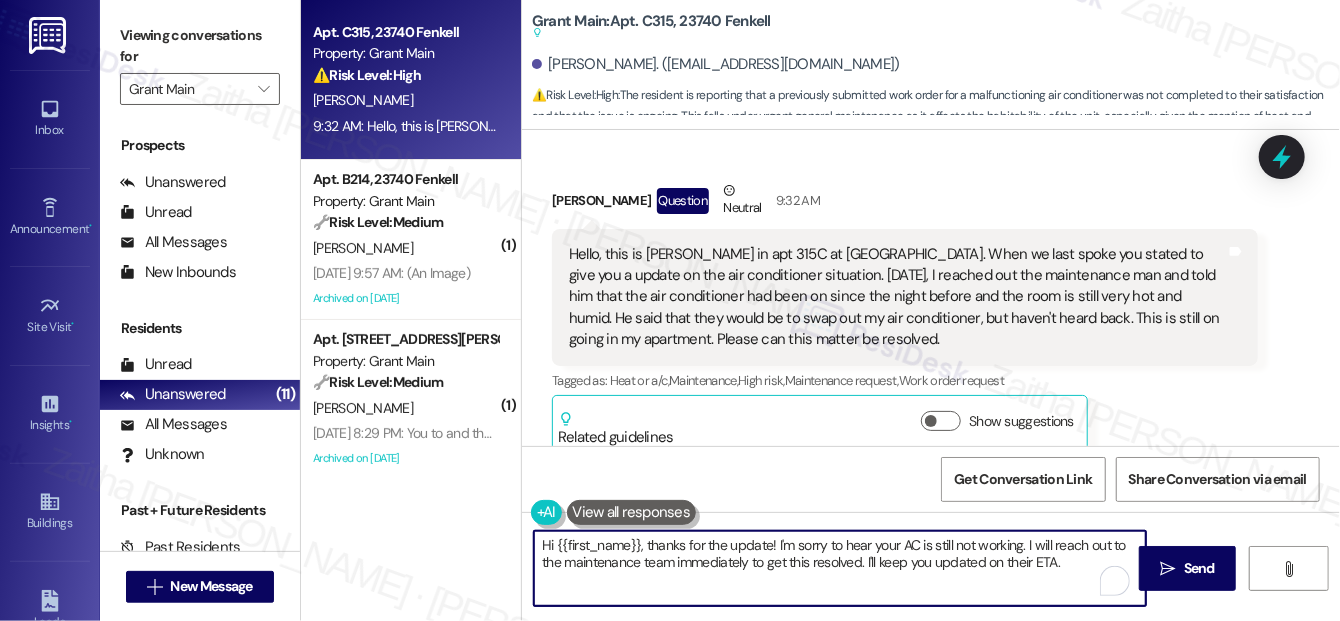 drag, startPoint x: 1029, startPoint y: 544, endPoint x: 1061, endPoint y: 563, distance: 37.215588 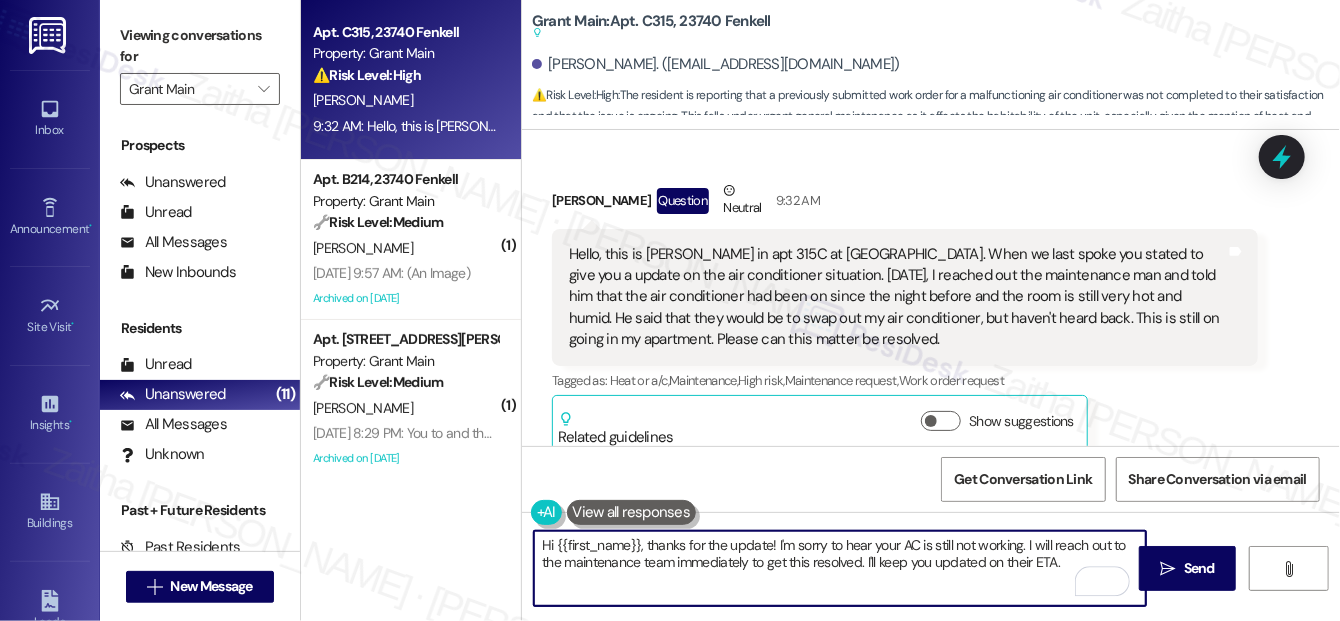 click on "Hi {{first_name}}, thanks for the update! I'm sorry to hear your AC is still not working. I will reach out to the maintenance team immediately to get this resolved. I'll keep you updated on their ETA." at bounding box center [840, 568] 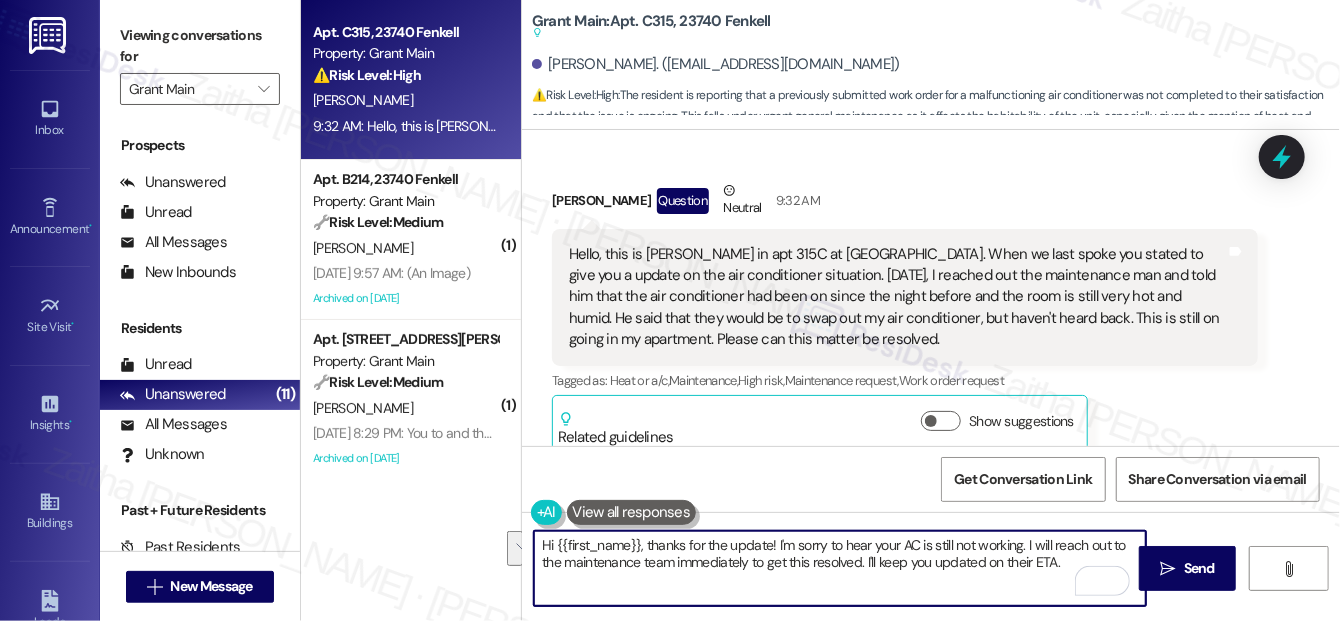 drag, startPoint x: 1049, startPoint y: 543, endPoint x: 1063, endPoint y: 556, distance: 19.104973 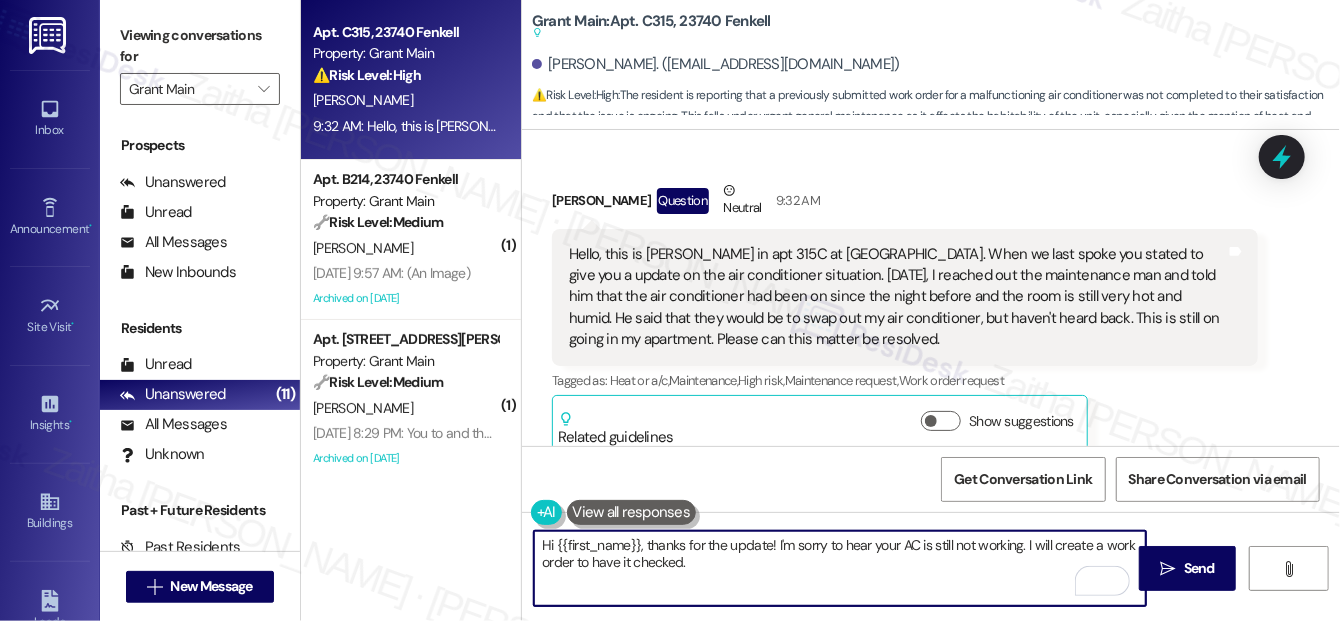 paste on "Do we have your permission to enter during your absence? Do you have pets that we should be aware of?" 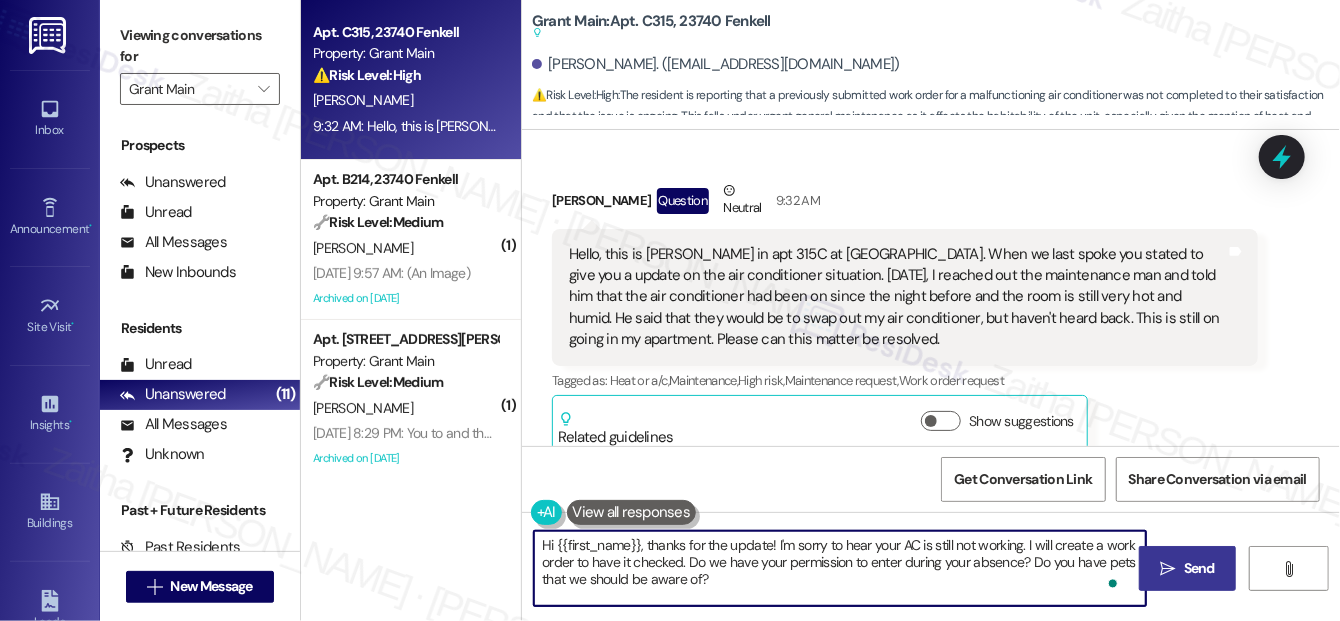 type on "Hi {{first_name}}, thanks for the update! I'm sorry to hear your AC is still not working. I will create a work order to have it checked. Do we have your permission to enter during your absence? Do you have pets that we should be aware of?" 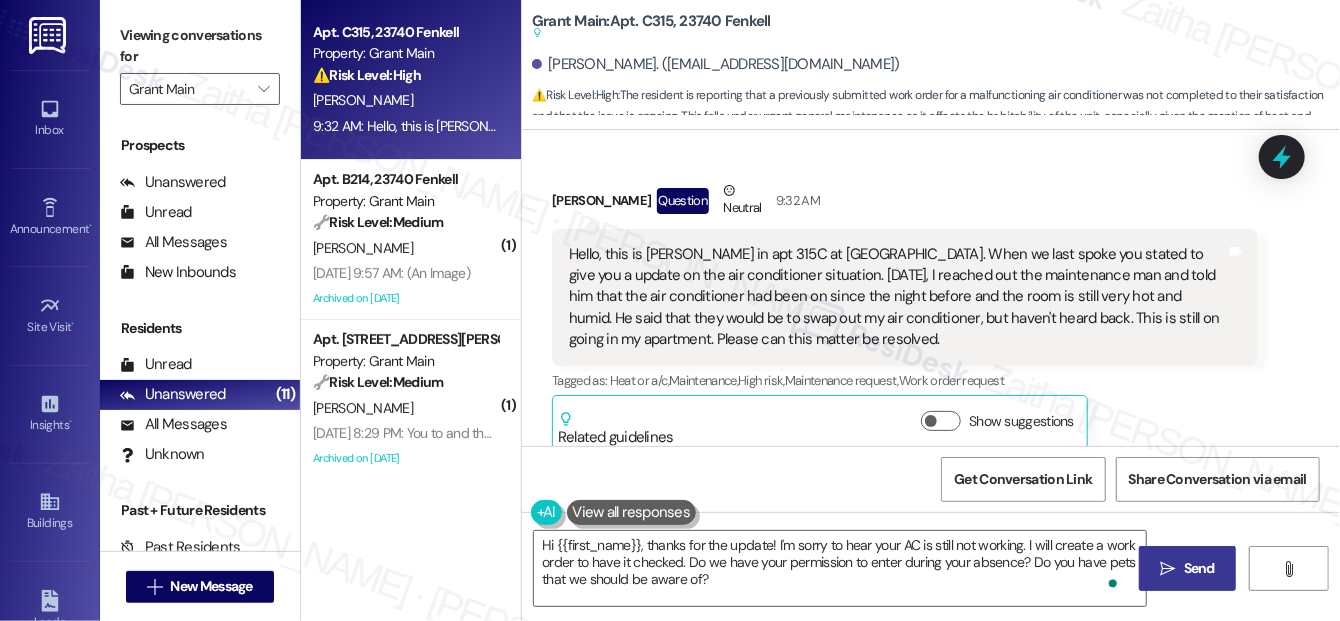 click on "Send" at bounding box center (1199, 568) 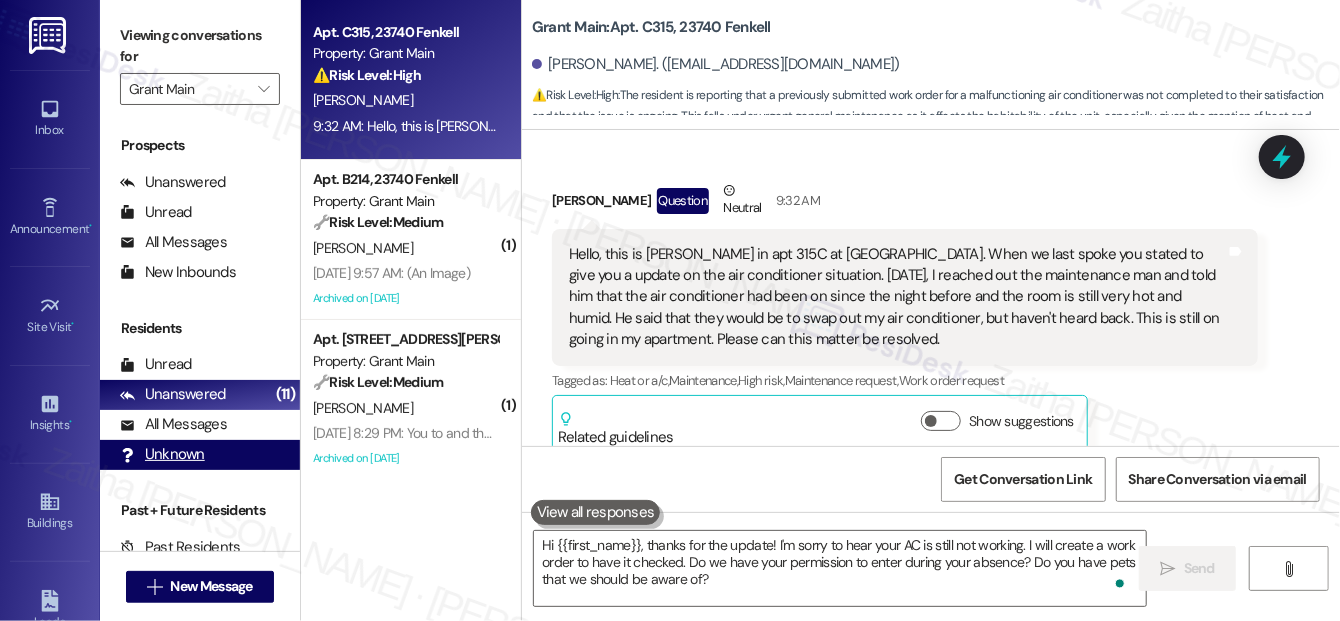 type 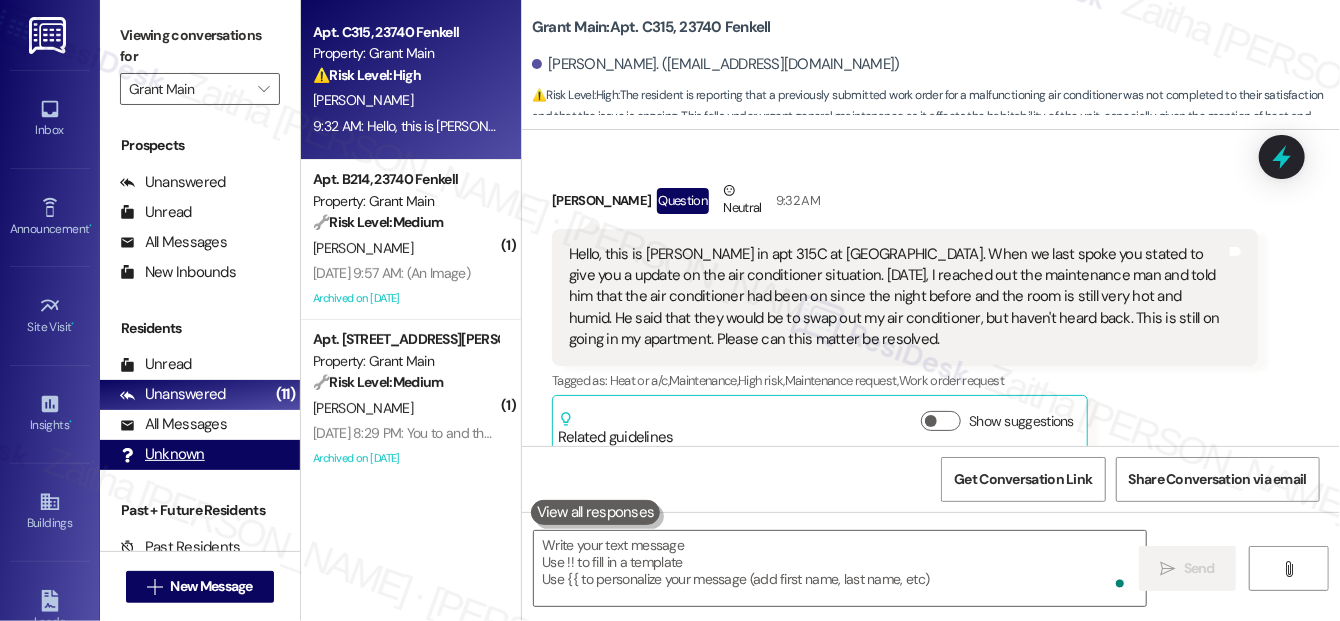 scroll, scrollTop: 4609, scrollLeft: 0, axis: vertical 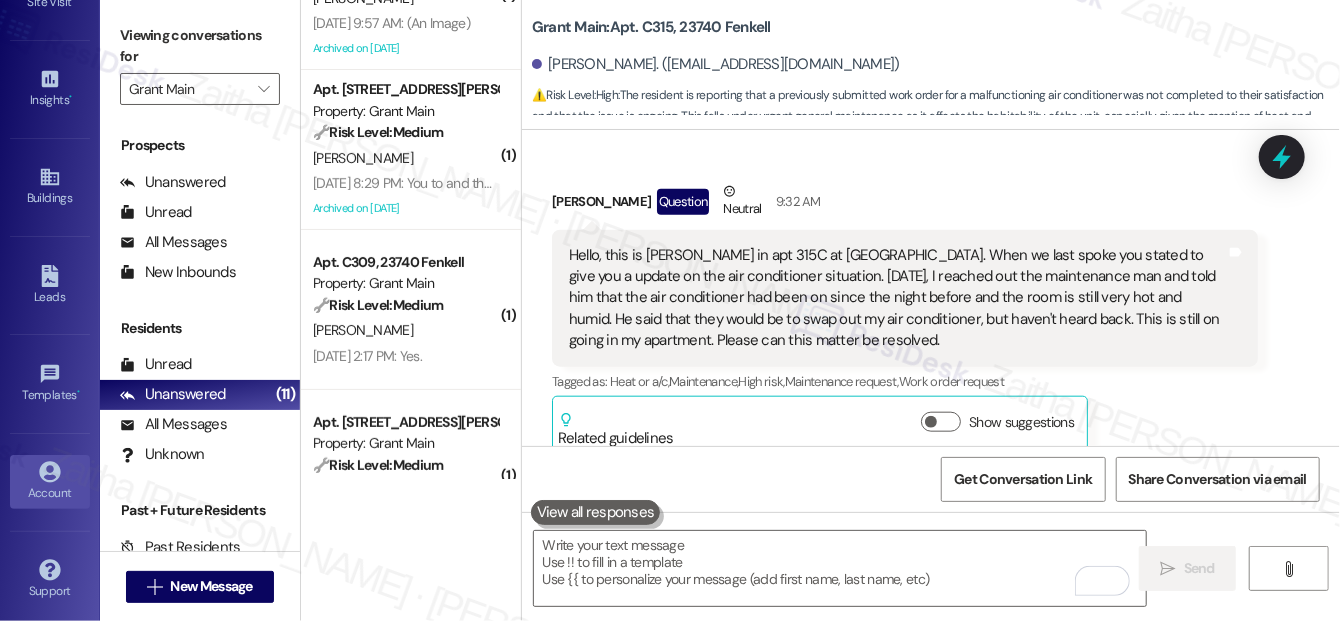 click on "Account" at bounding box center (50, 493) 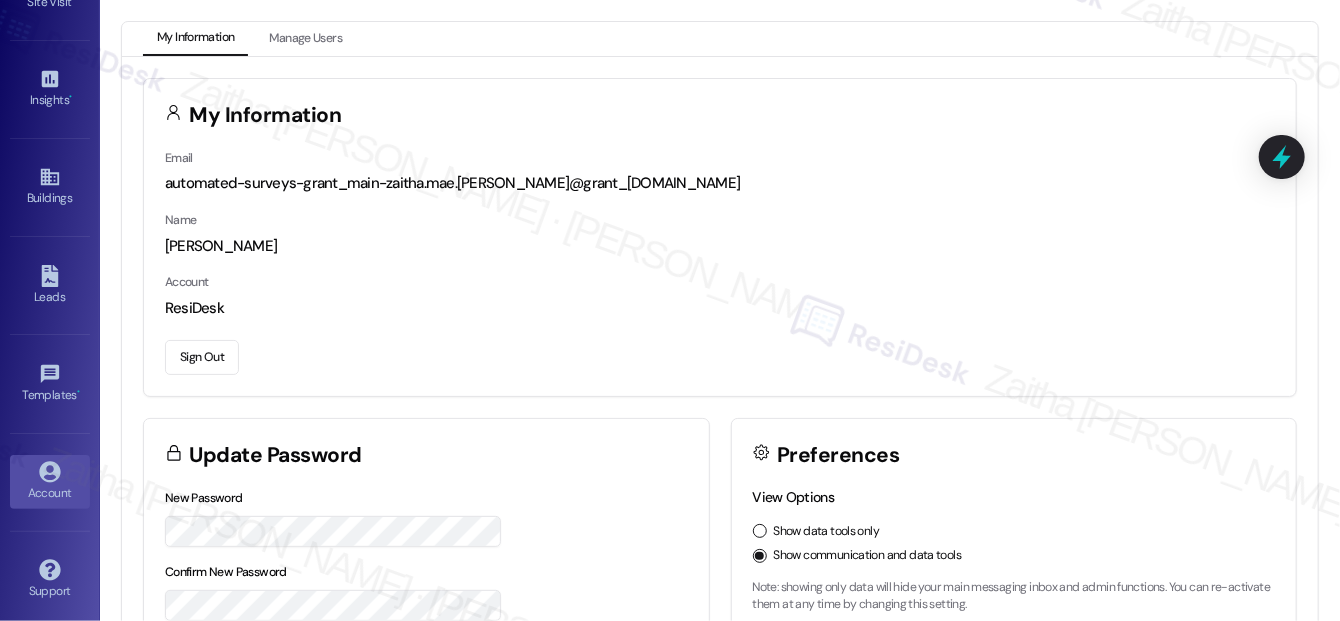 click on "Sign Out" at bounding box center (202, 357) 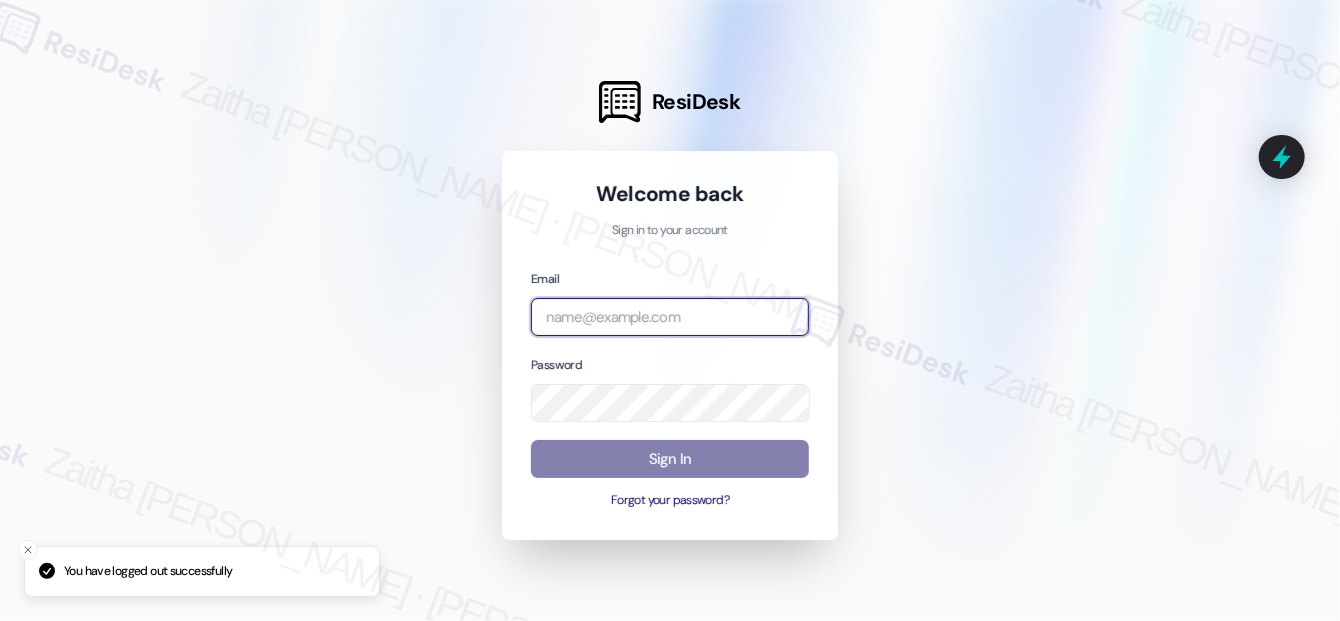 click at bounding box center [670, 317] 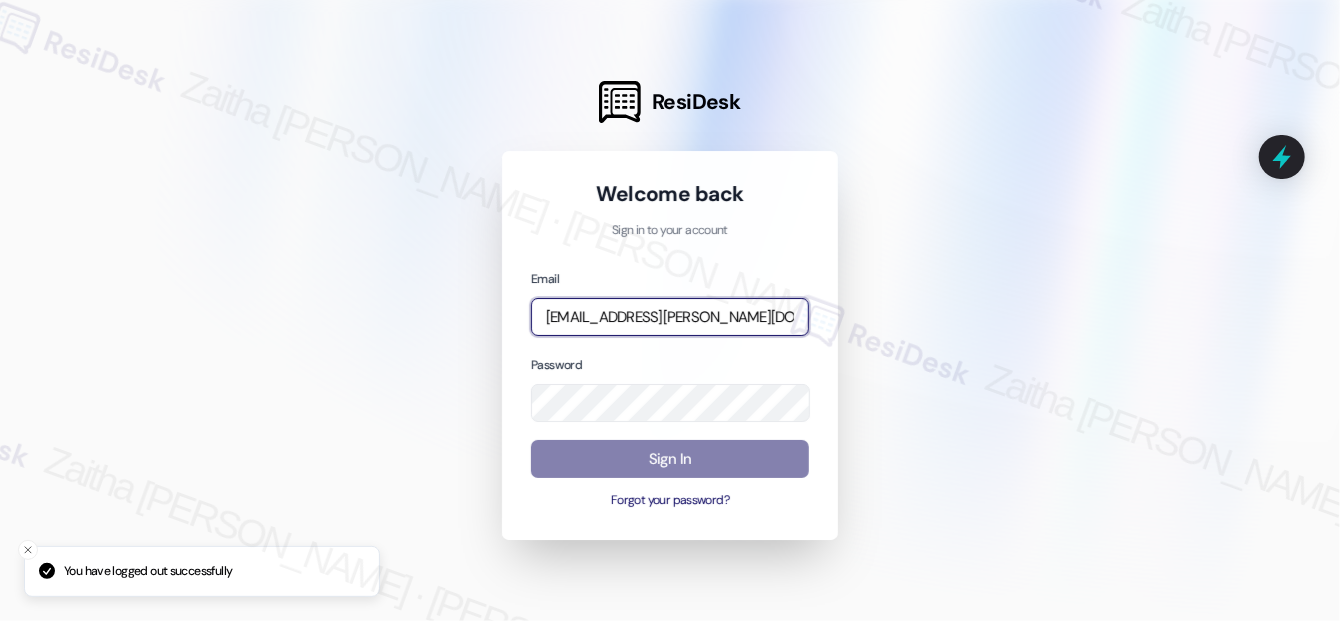 type on "[EMAIL_ADDRESS][PERSON_NAME][DOMAIN_NAME]" 